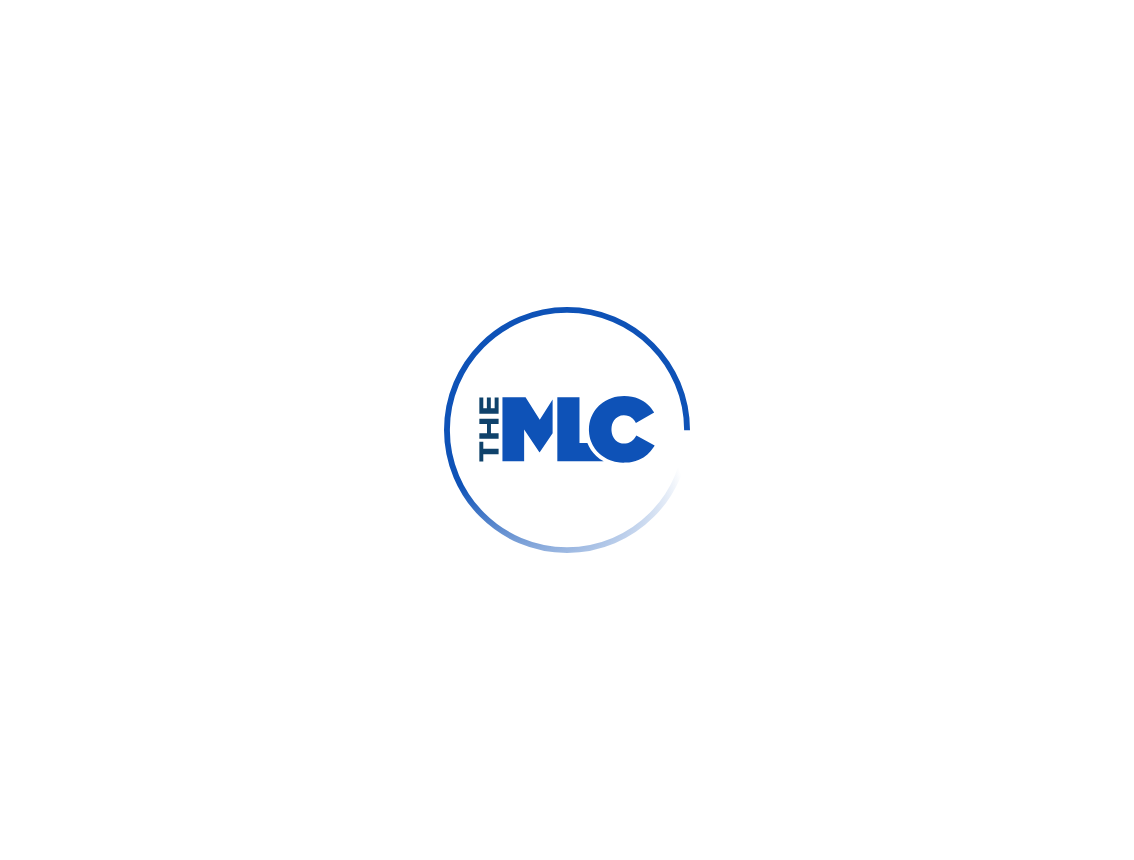 scroll, scrollTop: 0, scrollLeft: 0, axis: both 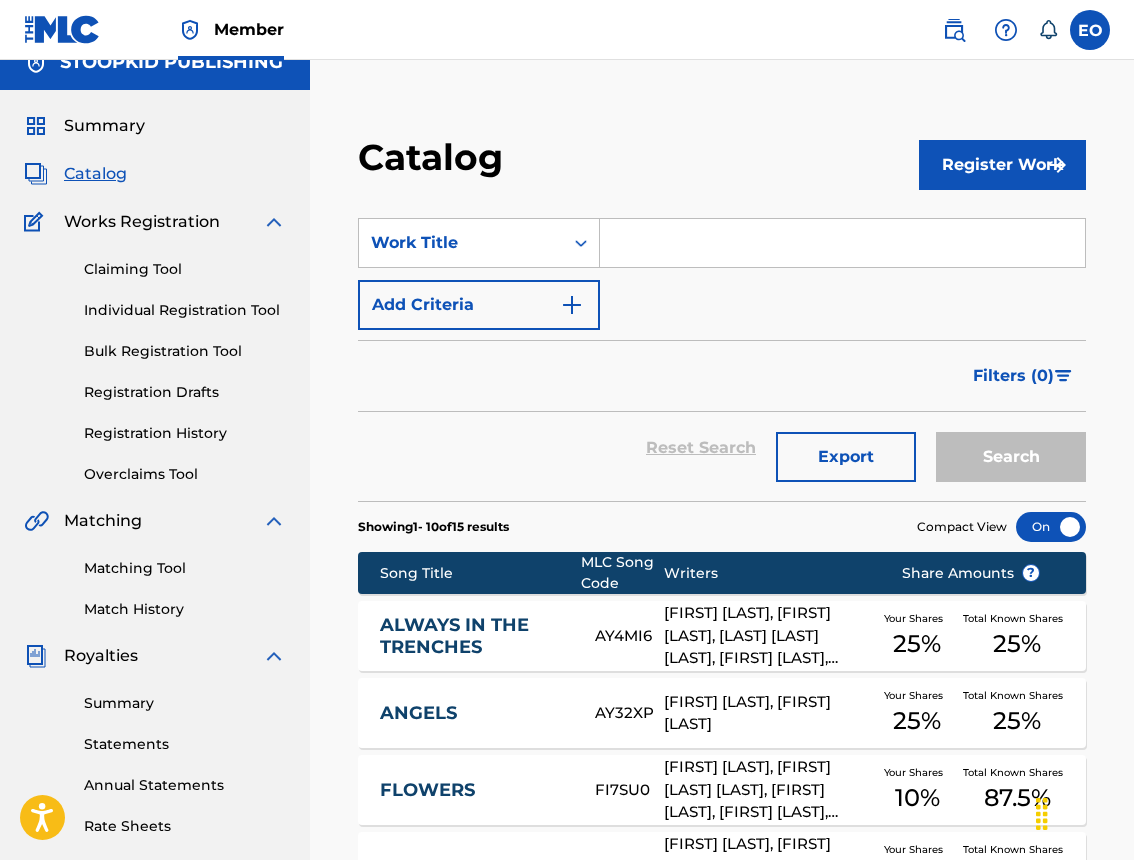click on "Summary Catalog Works Registration Claiming Tool Individual Registration Tool Bulk Registration Tool Registration Drafts Registration History Overclaims Tool Matching Matching Tool Match History Royalties Summary Statements Annual Statements Rate Sheets Member Settings Banking Information Member Information User Permissions Contact Information Member Benefits" at bounding box center (155, 604) 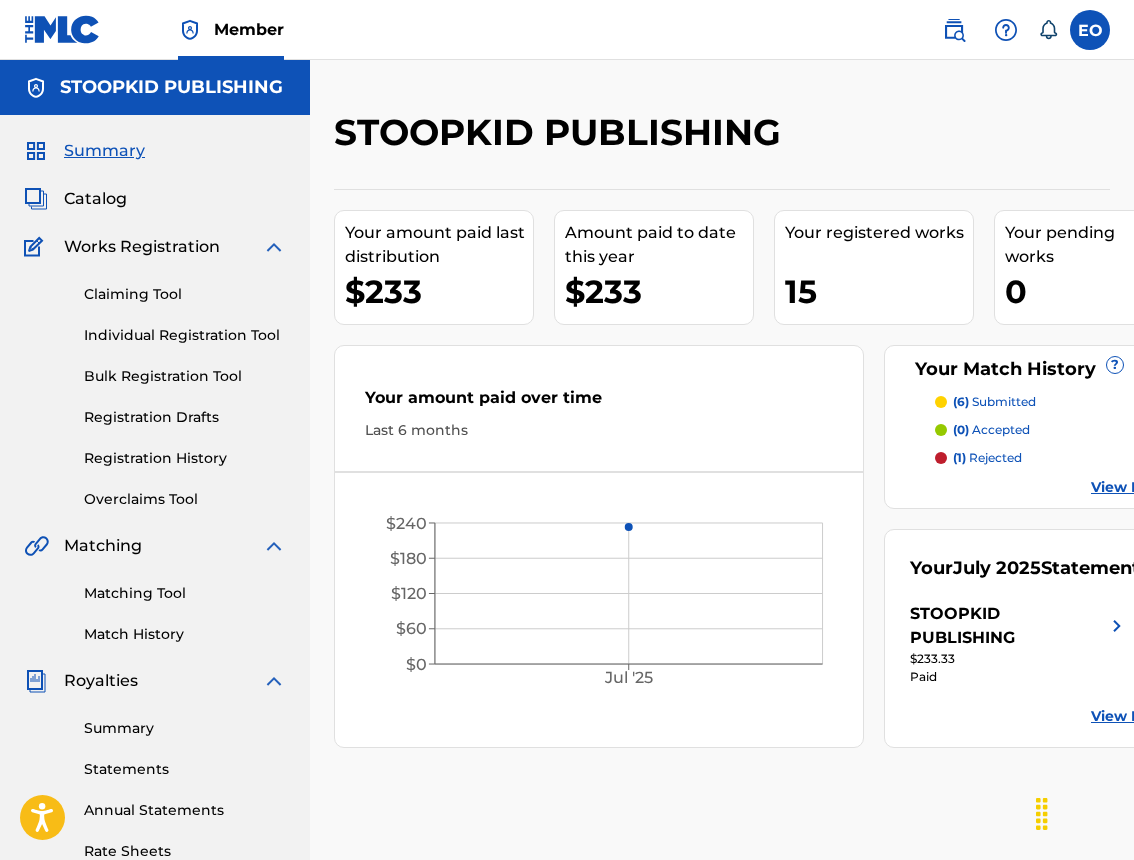 scroll, scrollTop: 204, scrollLeft: 0, axis: vertical 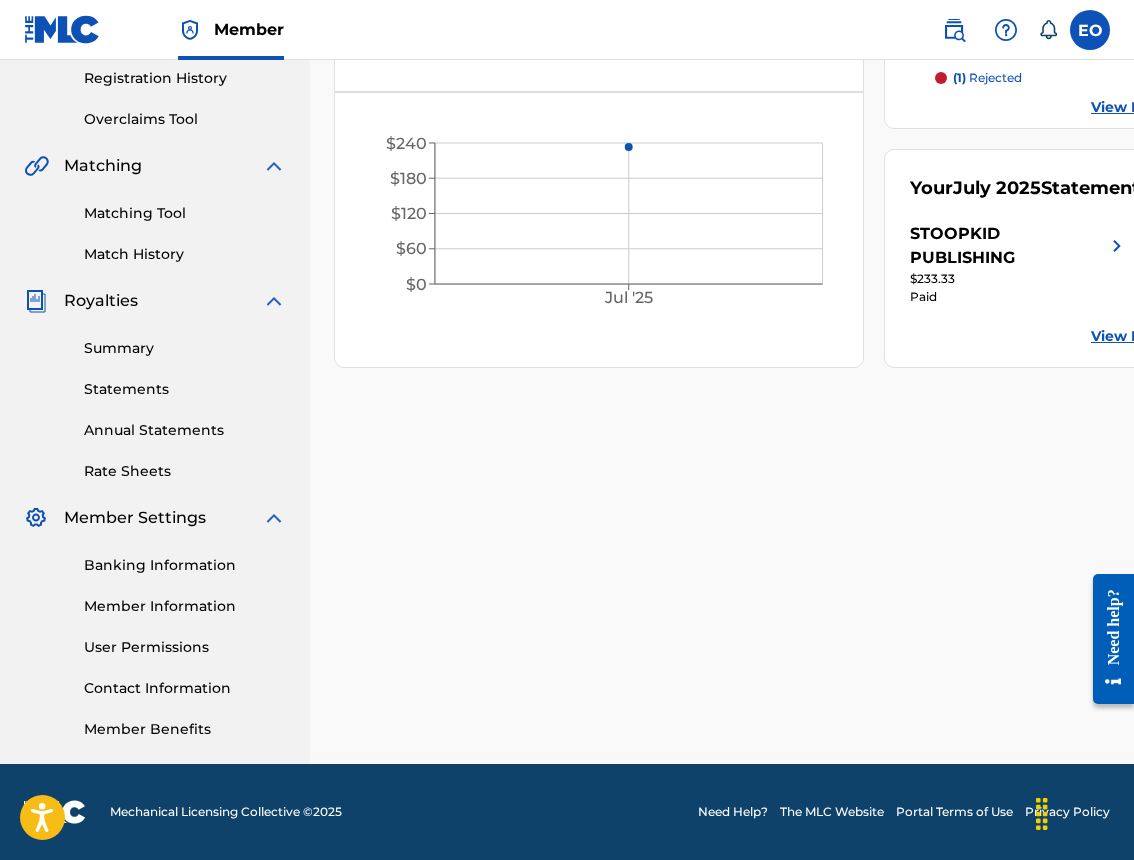 click on "Summary" at bounding box center [185, 348] 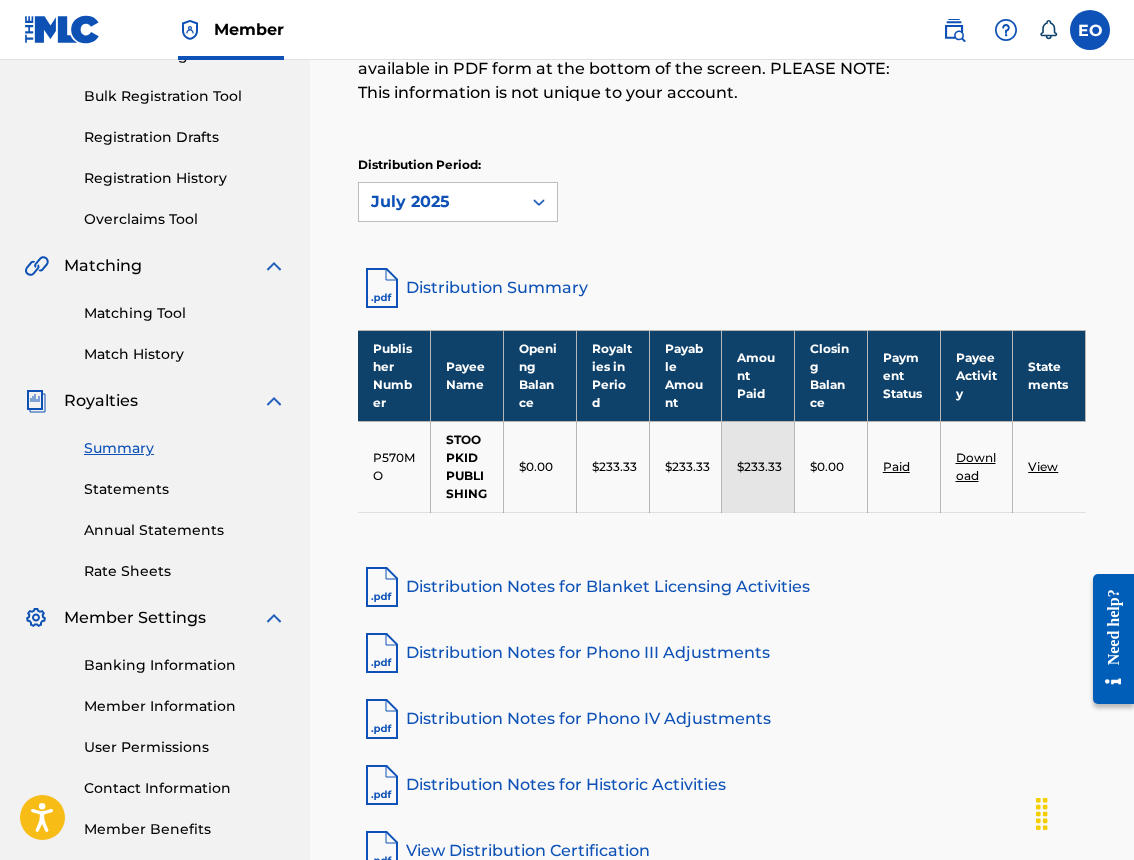 scroll, scrollTop: 390, scrollLeft: 0, axis: vertical 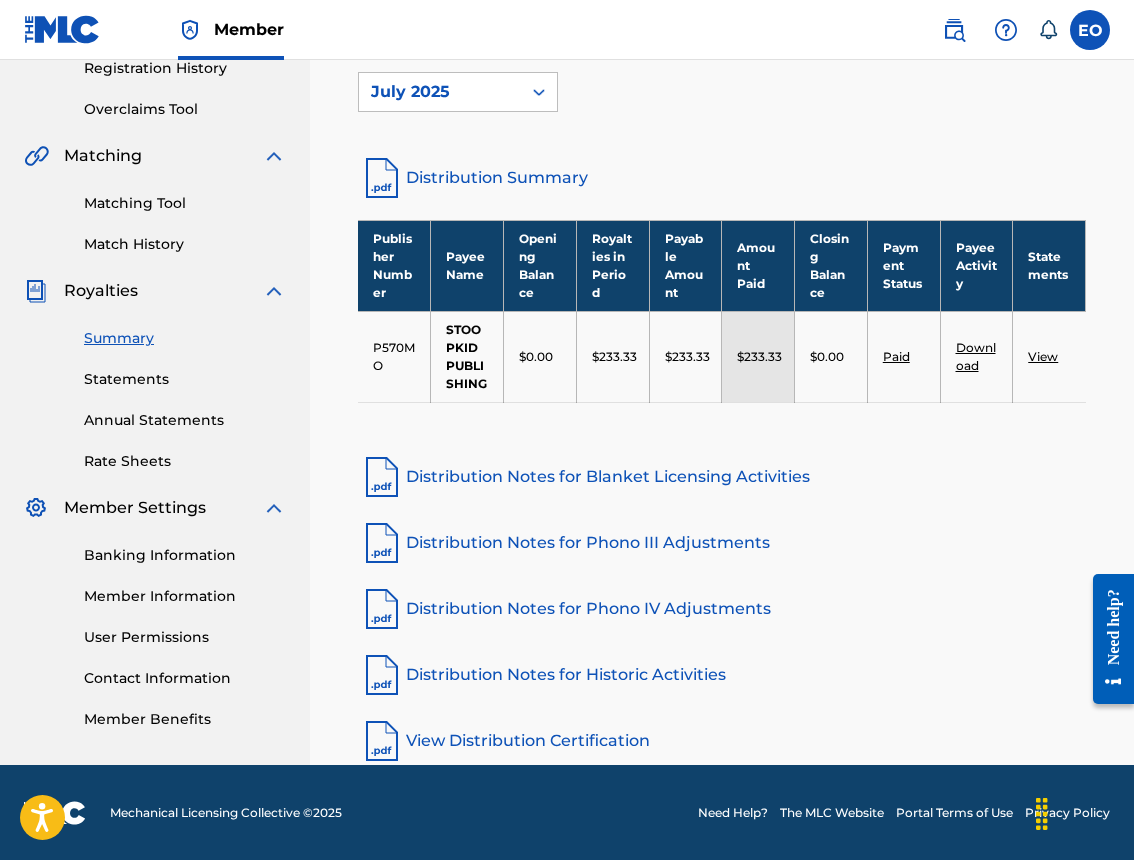 click on "Summary Catalog Works Registration Claiming Tool Individual Registration Tool Bulk Registration Tool Registration Drafts Registration History Overclaims Tool Matching Matching Tool Match History Royalties Summary Statements Annual Statements Rate Sheets Member Settings Banking Information Member Information User Permissions Contact Information Member Benefits" at bounding box center (155, 239) 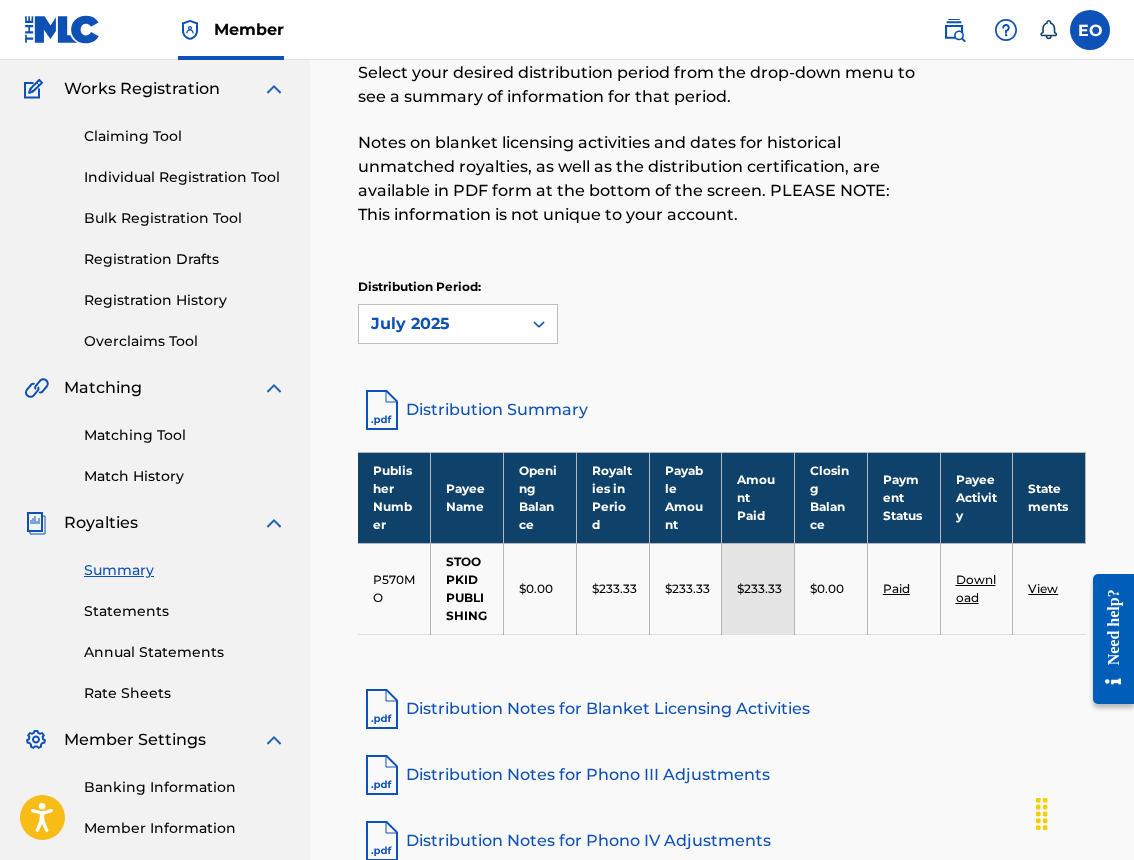 scroll, scrollTop: 0, scrollLeft: 0, axis: both 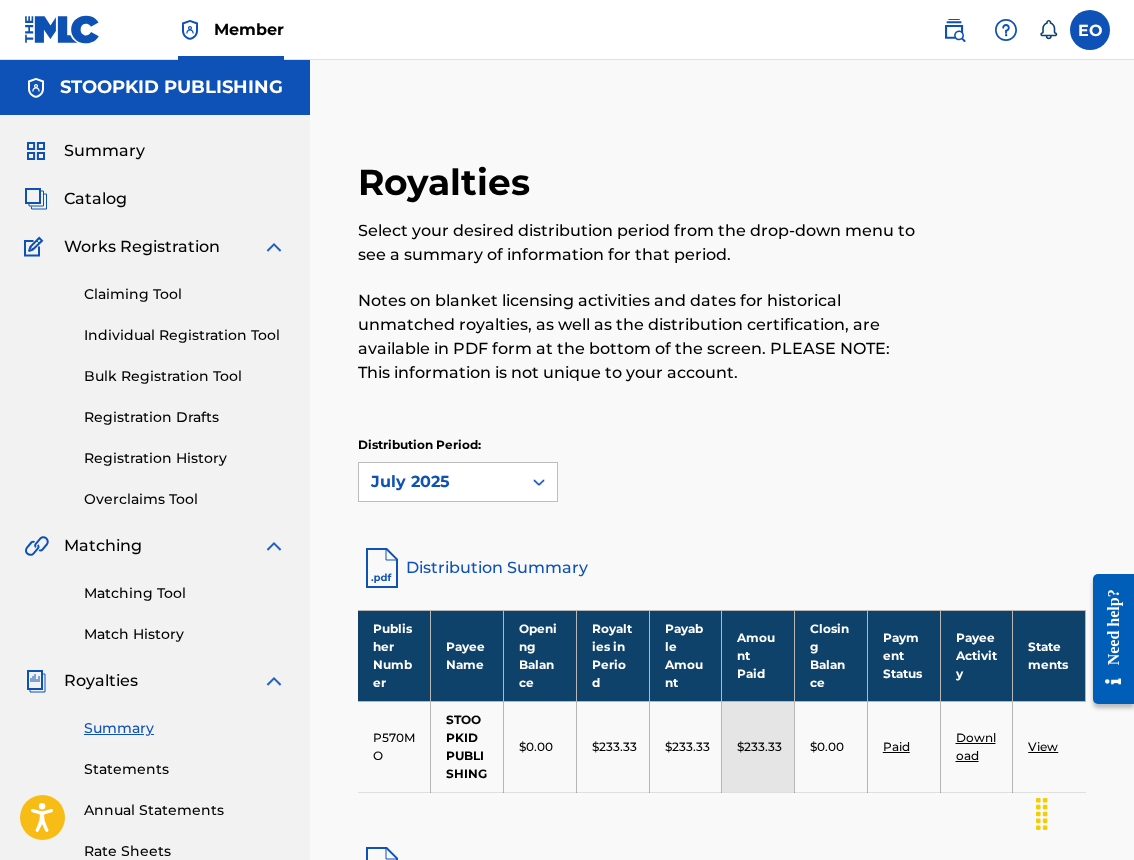 click on "Summary" at bounding box center (104, 151) 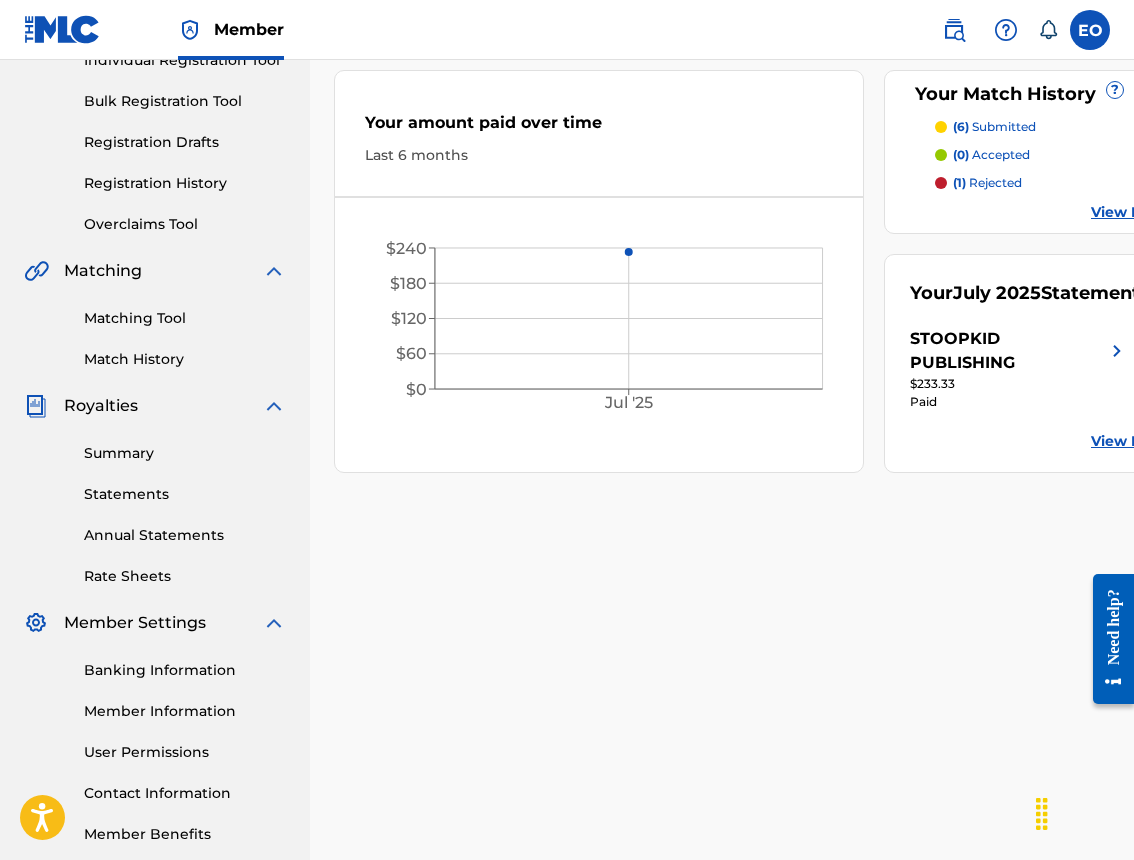 scroll, scrollTop: 380, scrollLeft: 0, axis: vertical 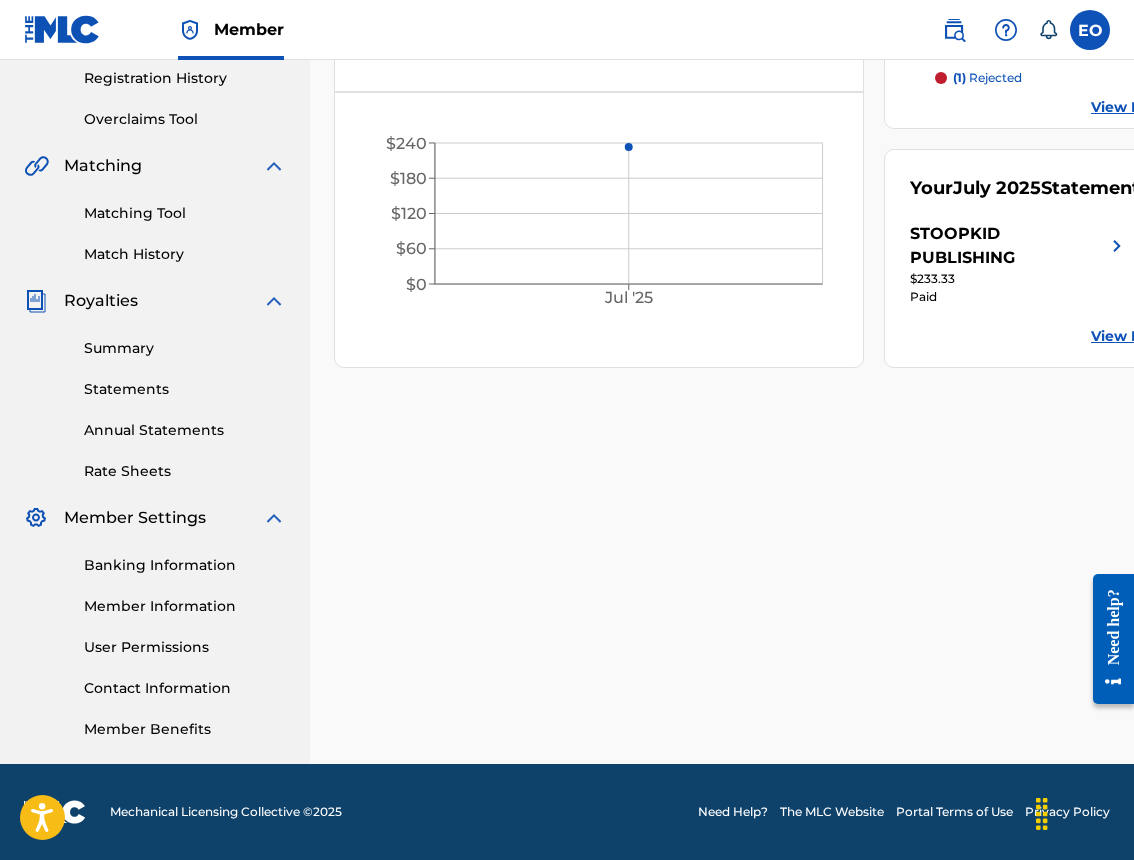 click at bounding box center (1117, 246) 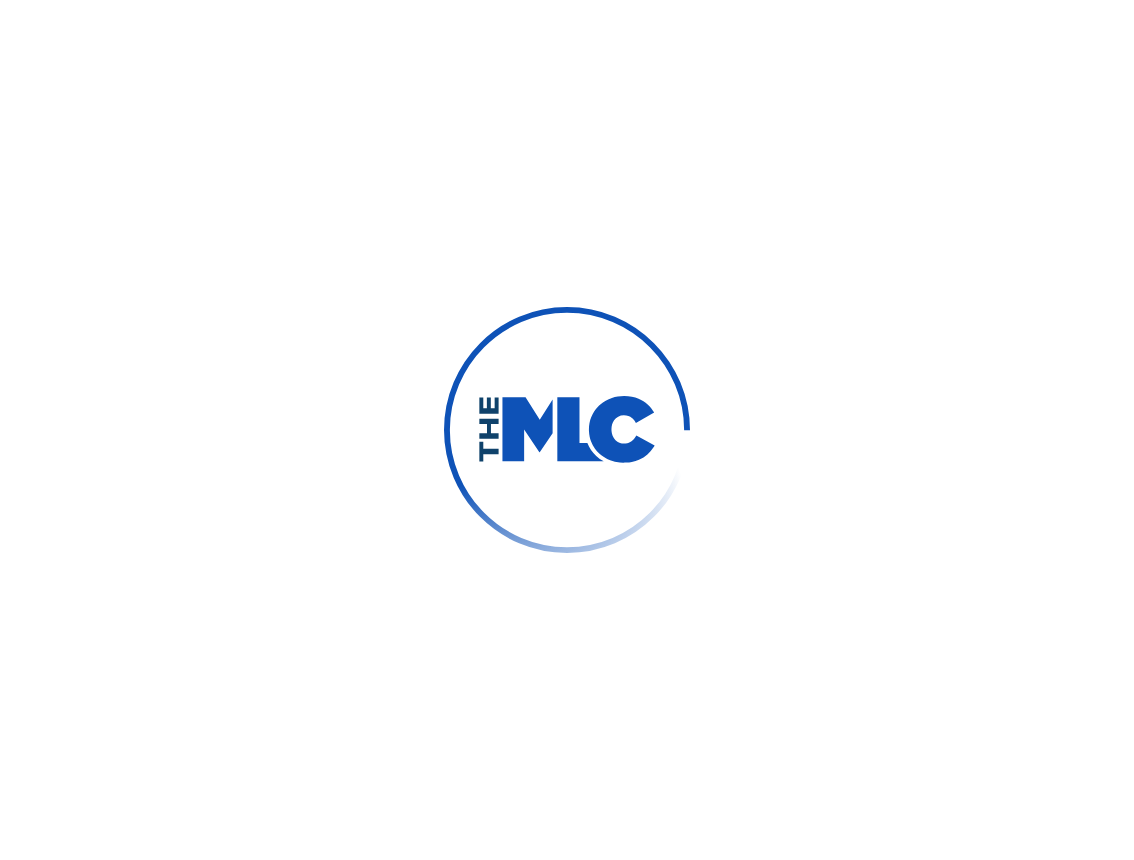 scroll, scrollTop: 0, scrollLeft: 0, axis: both 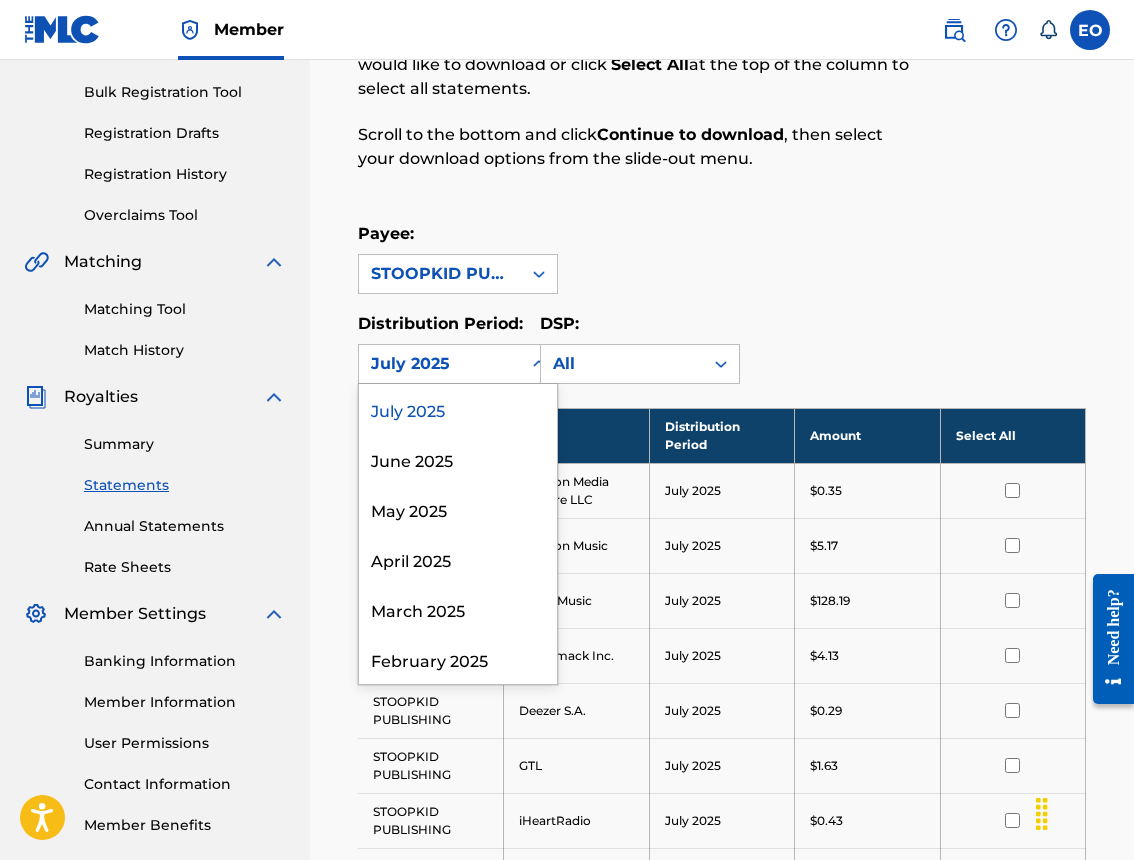click on "July 2025" at bounding box center (440, 364) 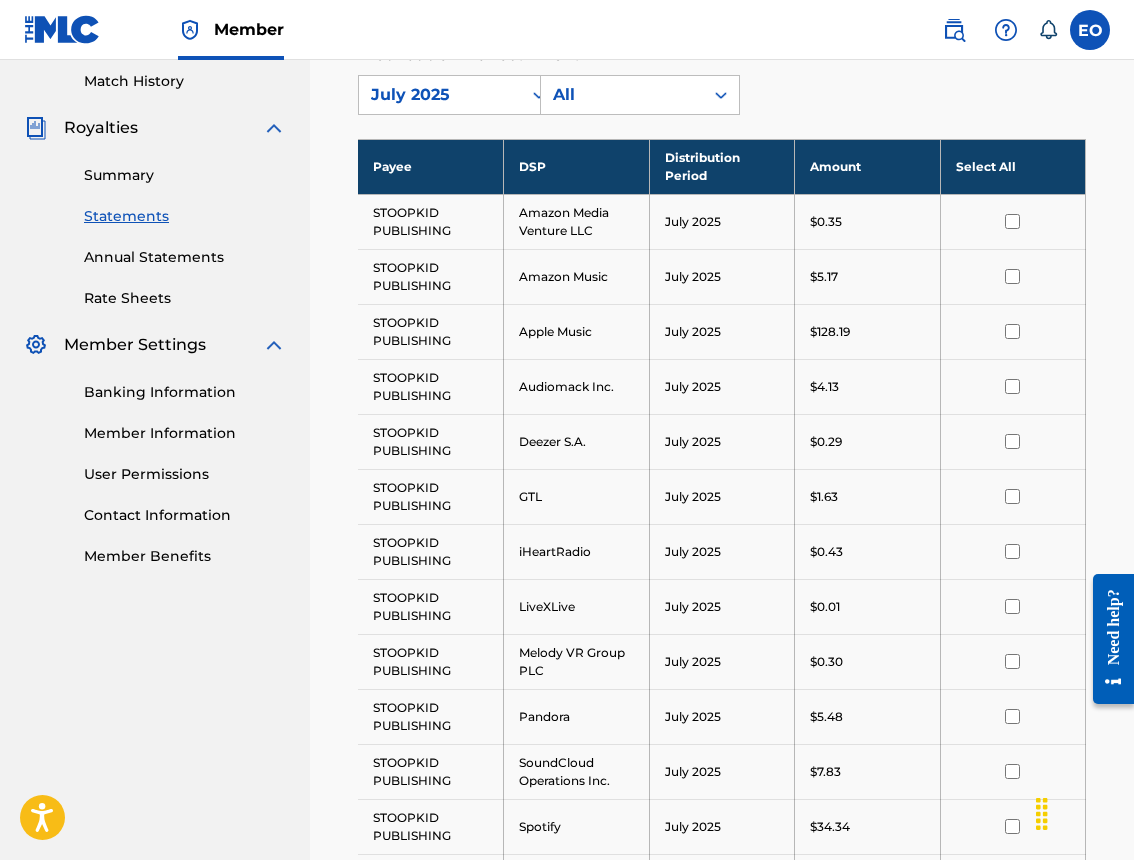 scroll, scrollTop: 529, scrollLeft: 0, axis: vertical 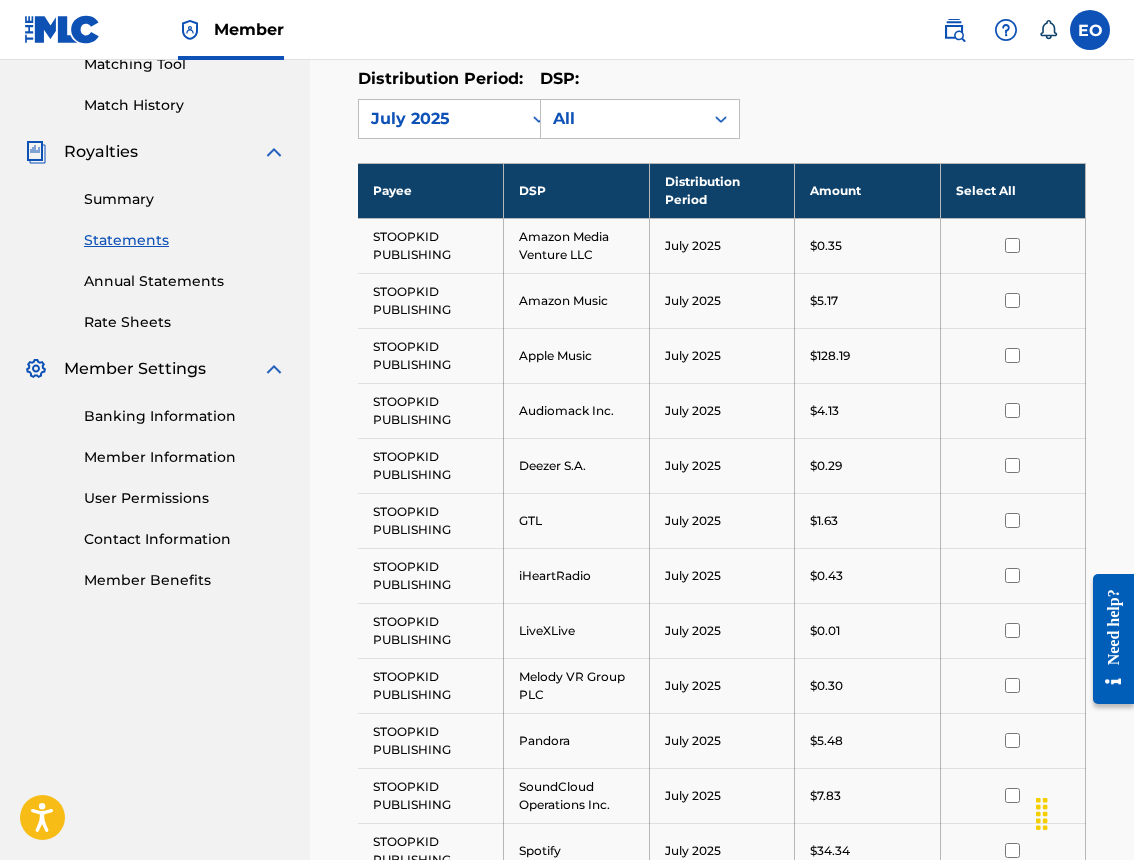 click on "Amount" at bounding box center [868, 190] 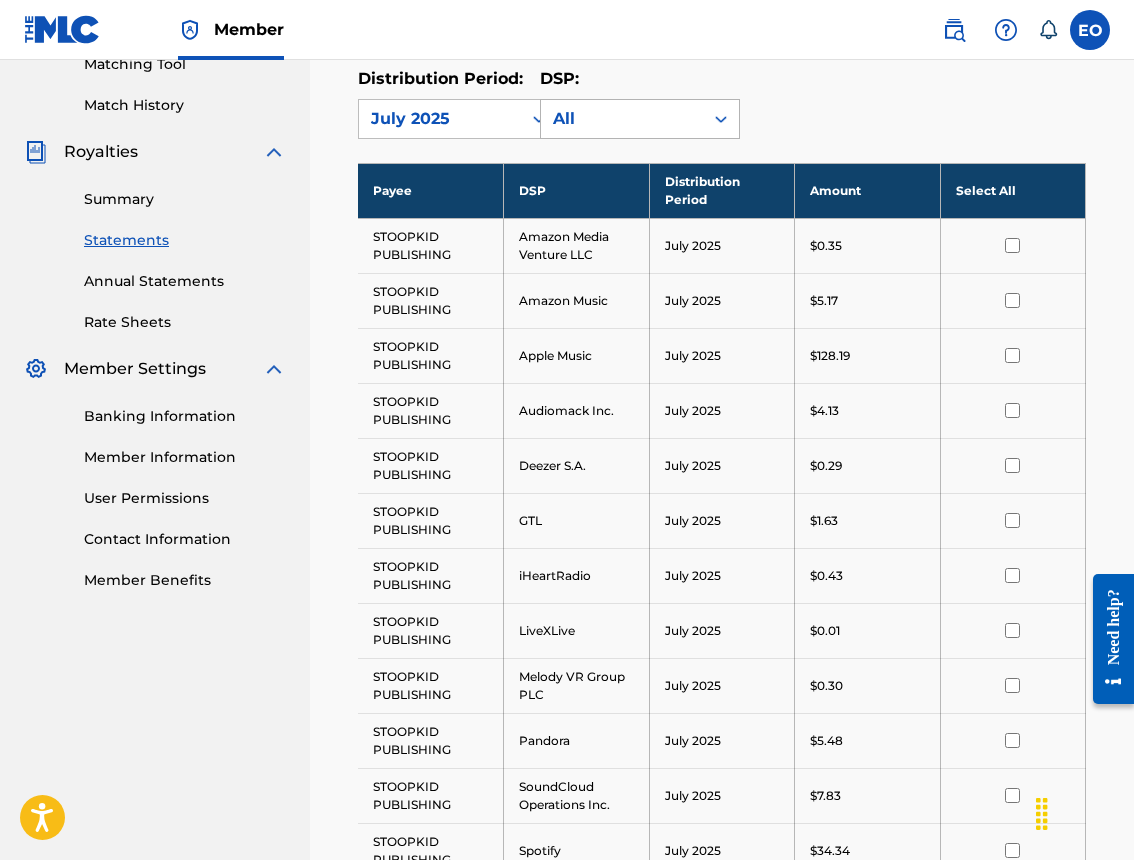 click at bounding box center (721, 119) 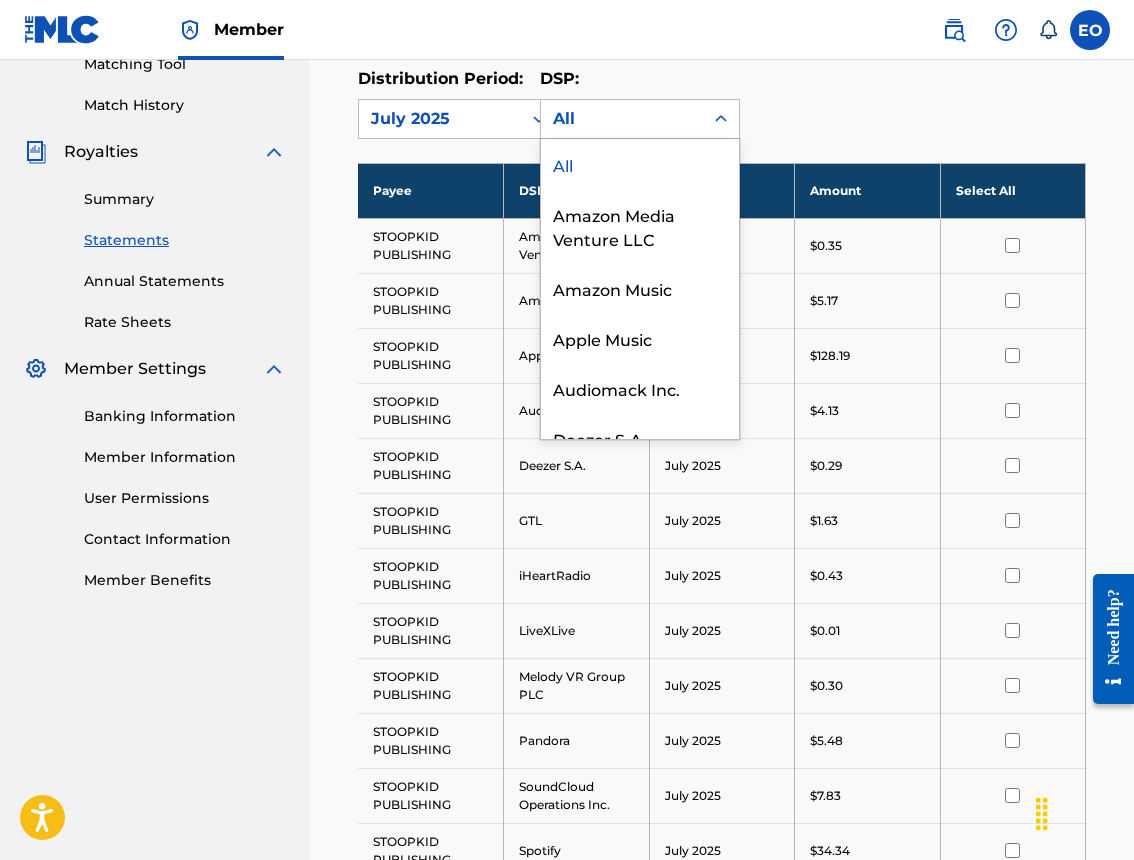 click on "Royalty Statements Select your desired payee from the Payee drop-down menu. Then you can filter by distribution period and DSP in the corresponding drop-down menus. In the Select column, check the box(es) for any statements you would like to download or click    Select All   at the top of the column to select all statements. Scroll to the bottom and click  Continue to download , then select your download options from the slide-out menu. Payee: STOOPKID PUBLISHING Distribution Period: July 2025 DSP: All, 1 of 16. 16 results available. Use Up and Down to choose options, press Enter to select the currently focused option, press Escape to exit the menu, press Tab to select the option and exit the menu. All All Amazon Media Venture LLC Amazon Music Apple Music Audiomack Inc. Deezer S.A. GTL  iHeartRadio LiveXLive Melody VR Group PLC Pandora SoundCloud Operations Inc. Spotify Tidal TREBEL YouTube Payee DSP Distribution Period Amount Select All STOOPKID PUBLISHING Amazon Media Venture LLC July 2025 $0.35 July 2025" at bounding box center (722, 442) 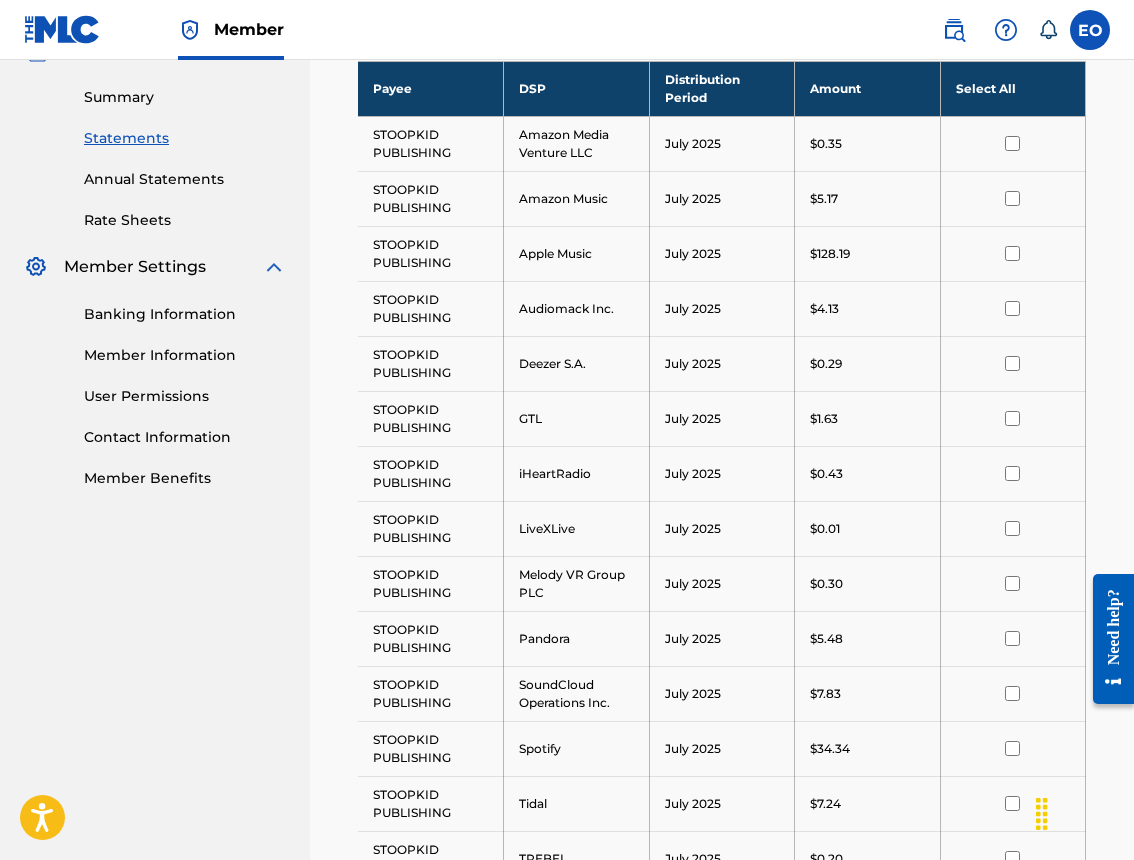 scroll, scrollTop: 633, scrollLeft: 0, axis: vertical 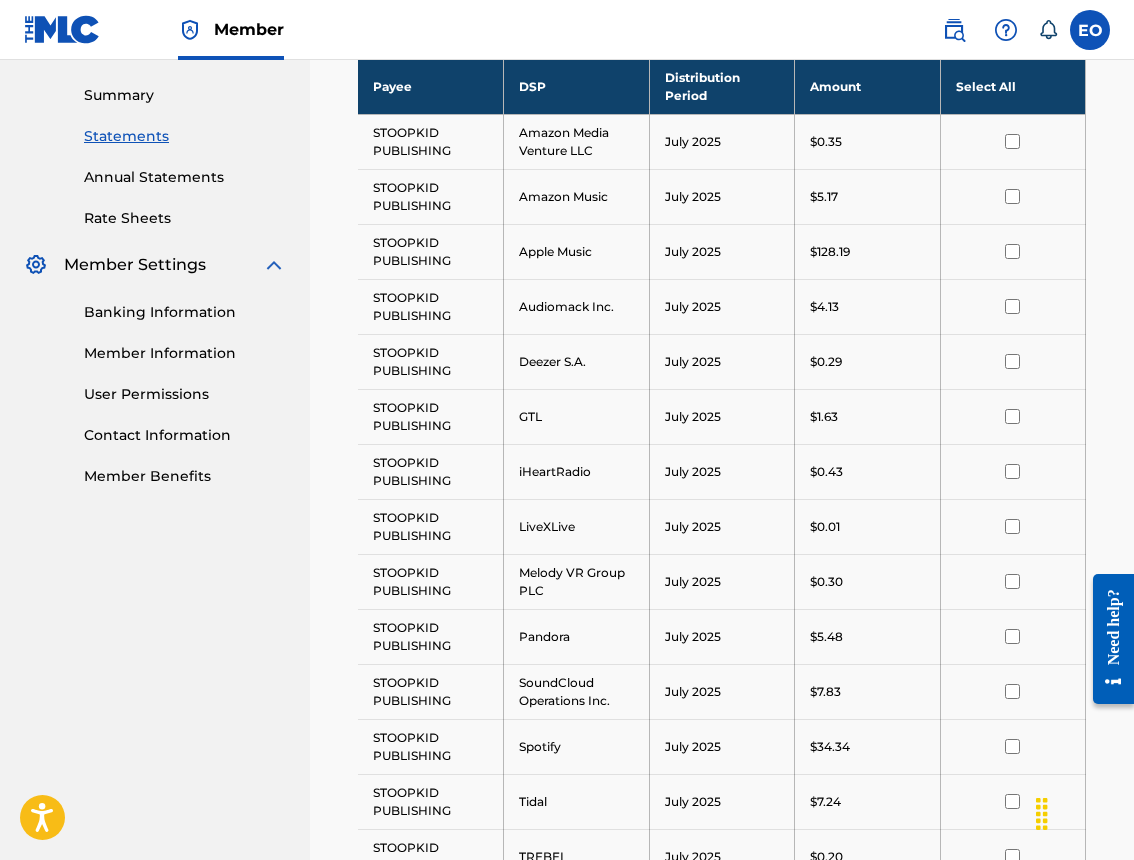 click at bounding box center [1013, 251] 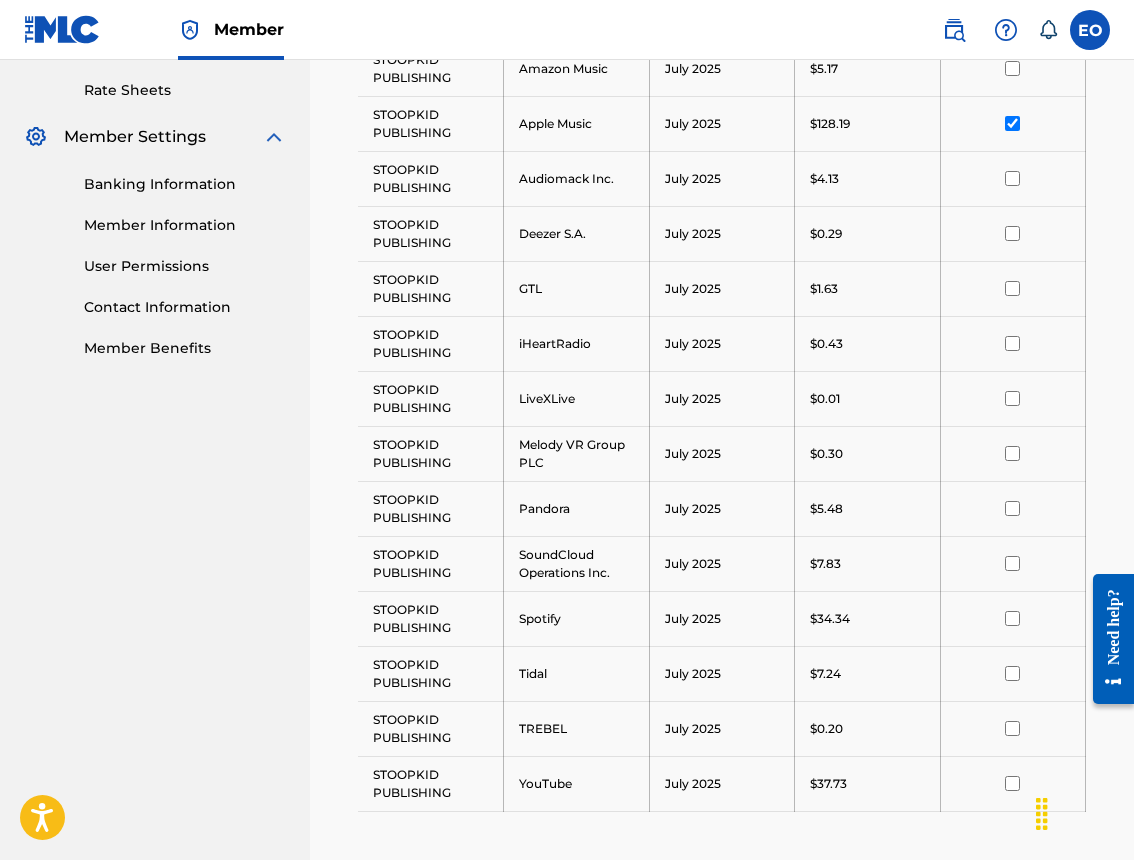 scroll, scrollTop: 777, scrollLeft: 0, axis: vertical 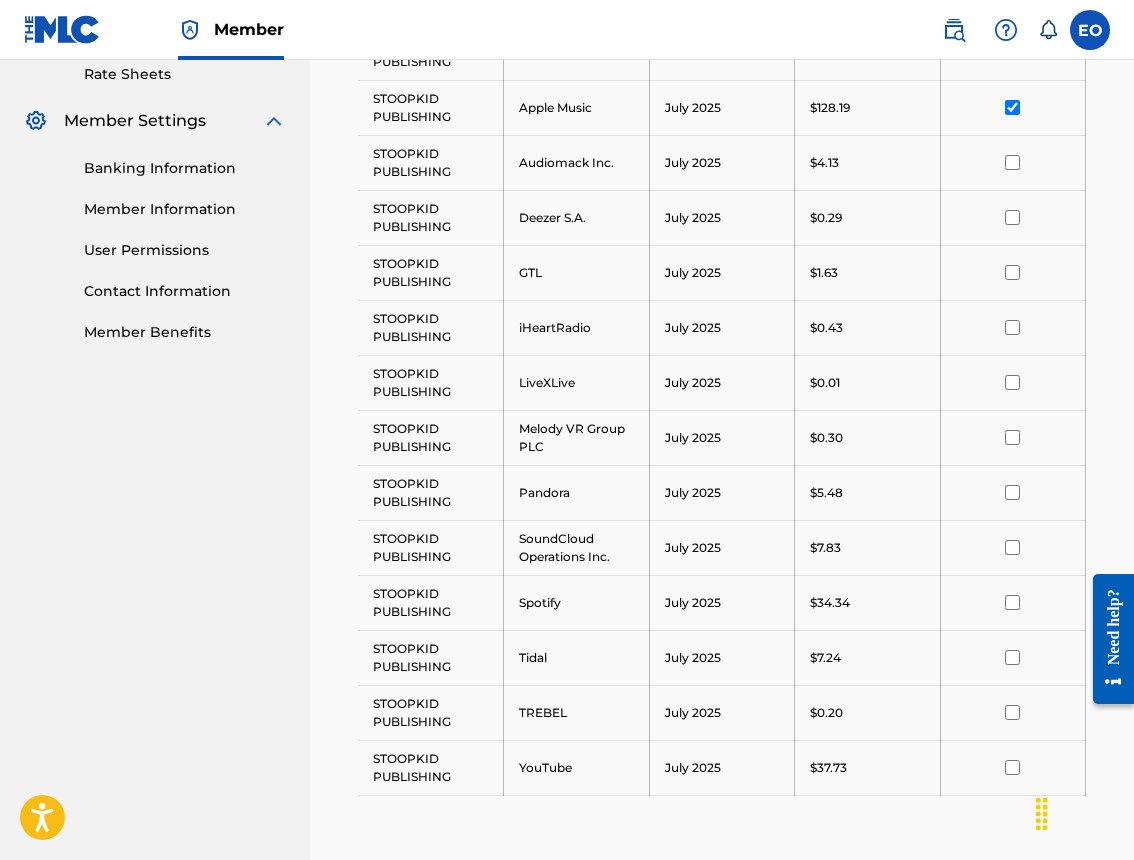 click at bounding box center (1012, 602) 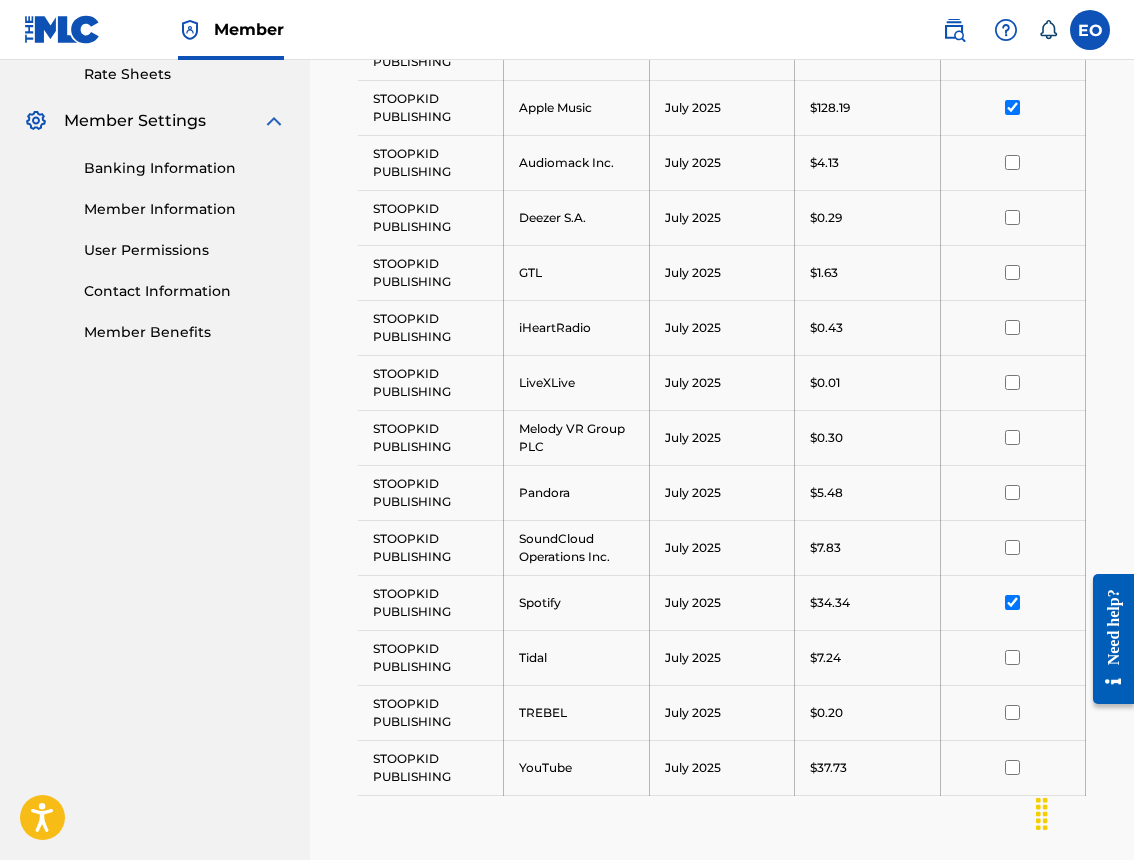 click at bounding box center [1012, 767] 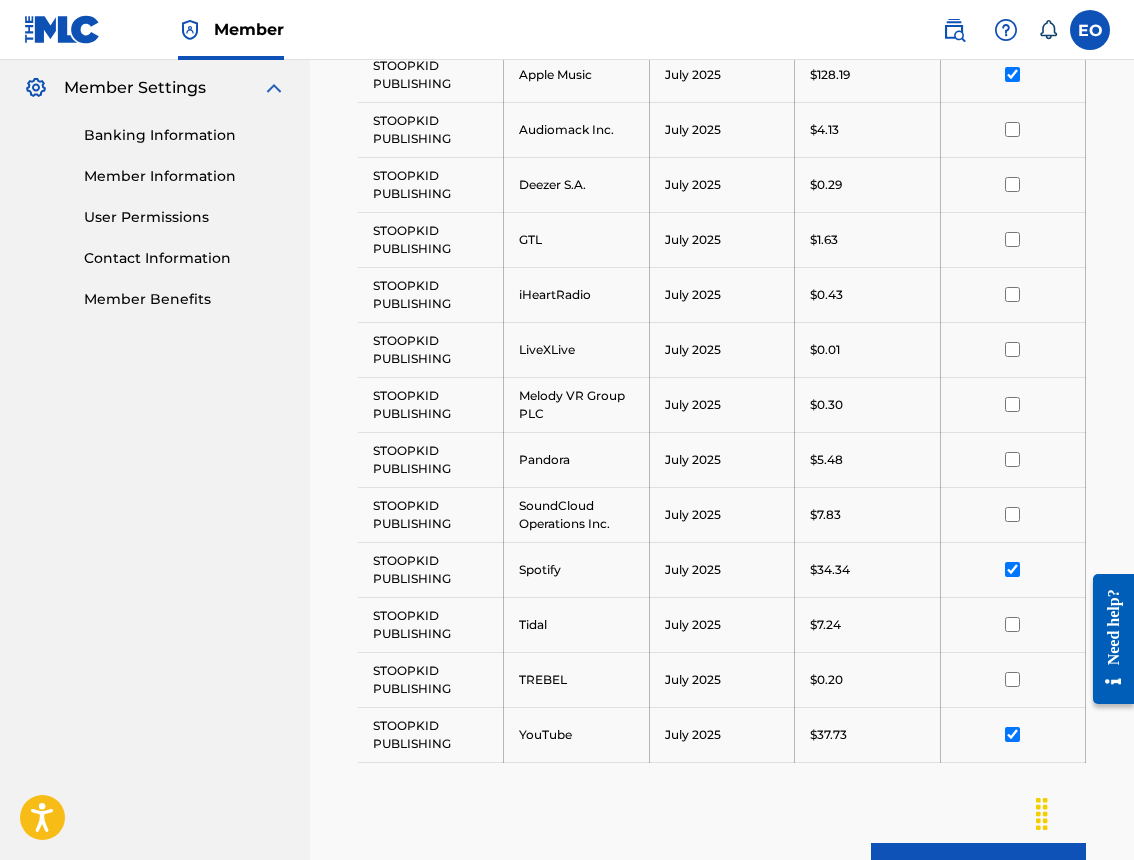 scroll, scrollTop: 1018, scrollLeft: 0, axis: vertical 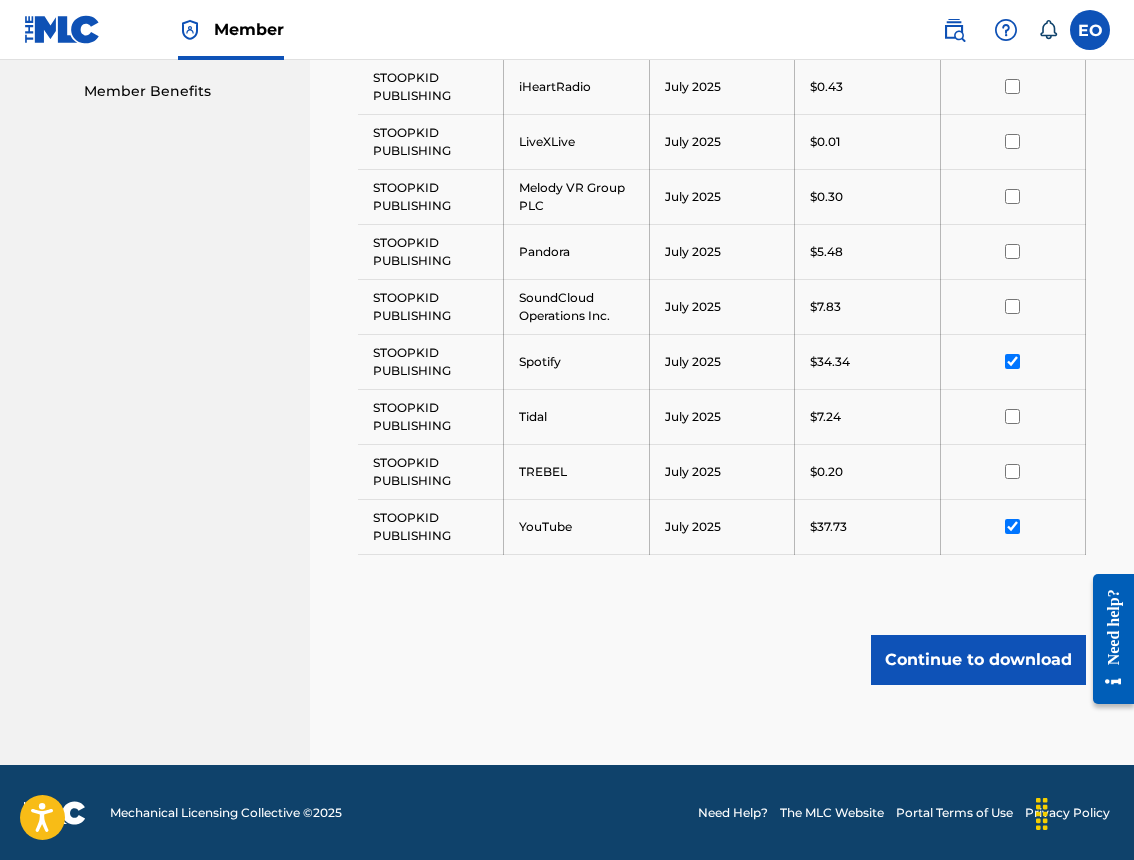 click on "Continue to download" at bounding box center [978, 660] 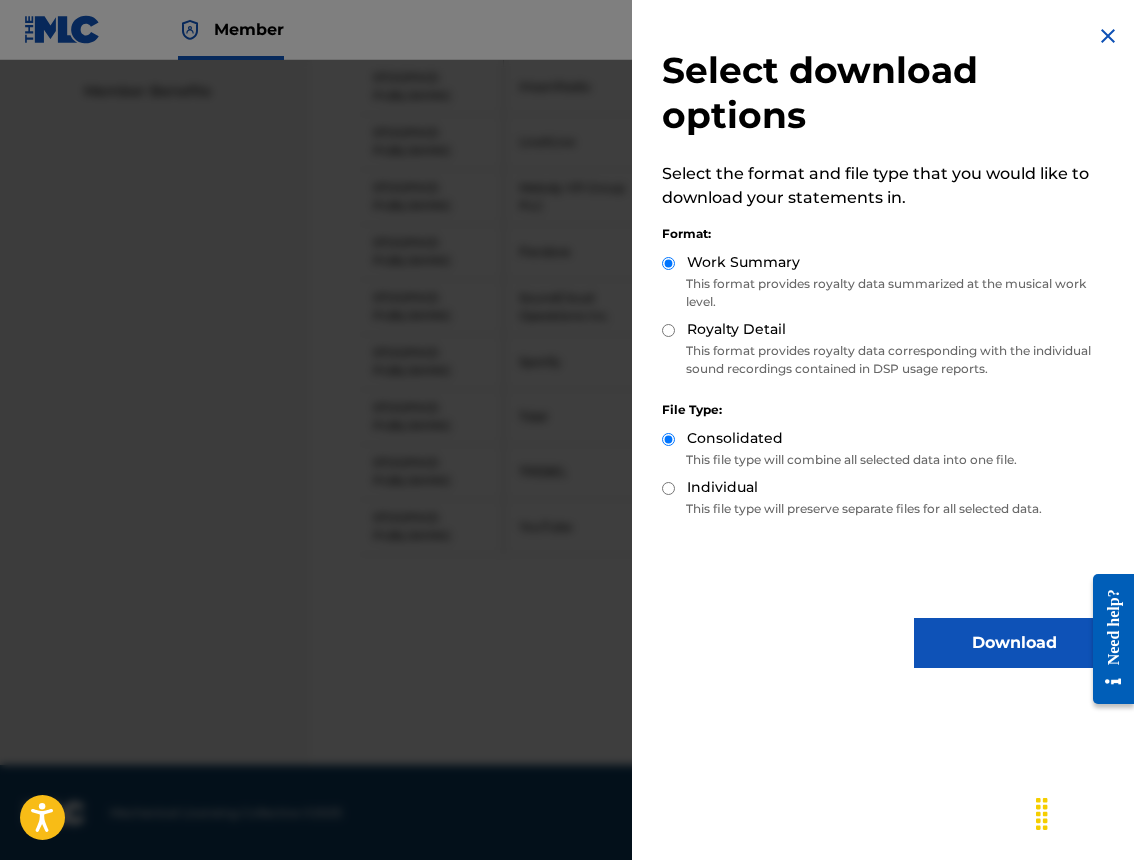 click on "Download" at bounding box center (1014, 643) 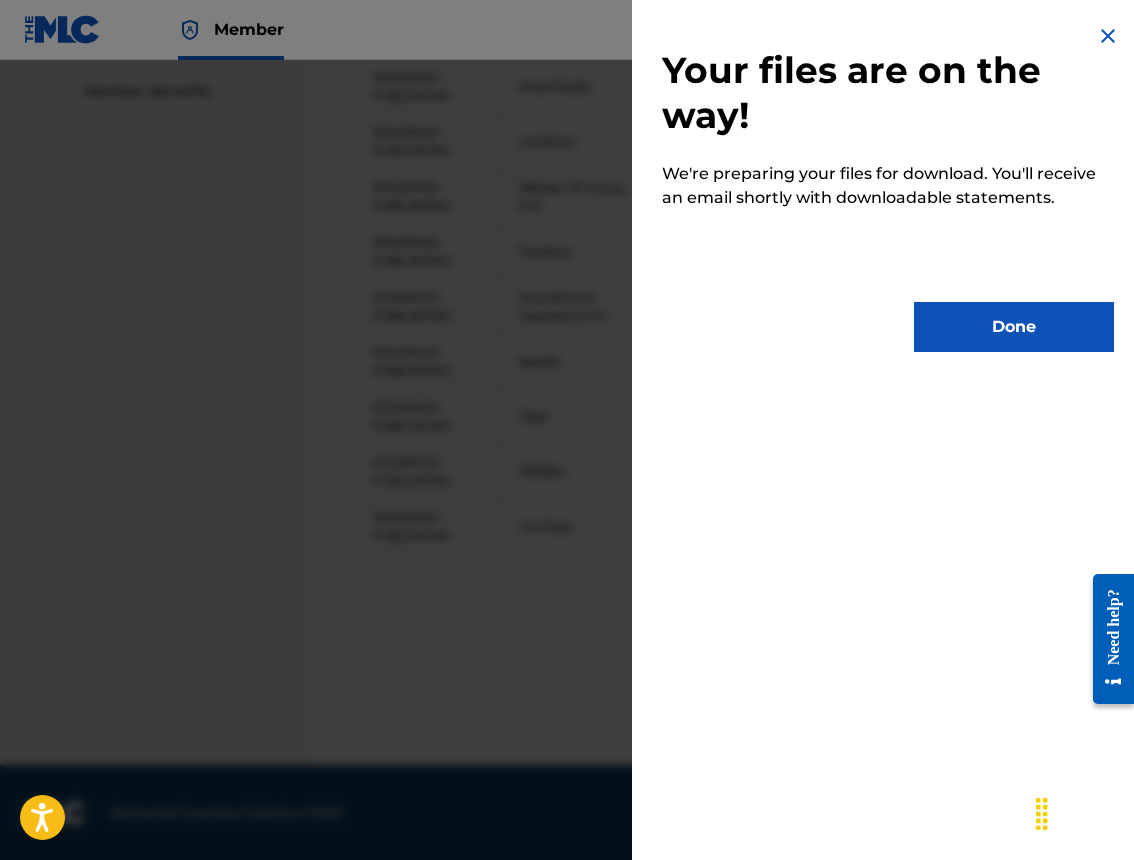 click on "Done" at bounding box center [1014, 327] 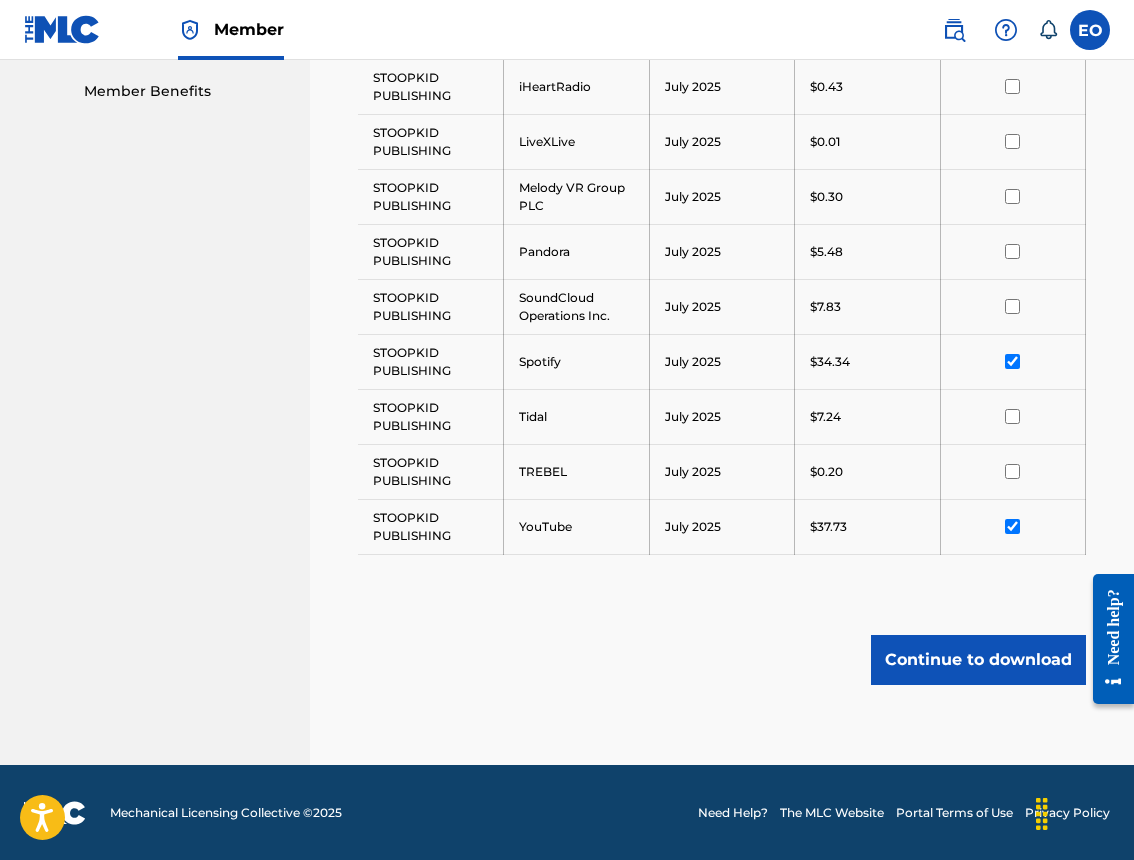 scroll, scrollTop: 0, scrollLeft: 0, axis: both 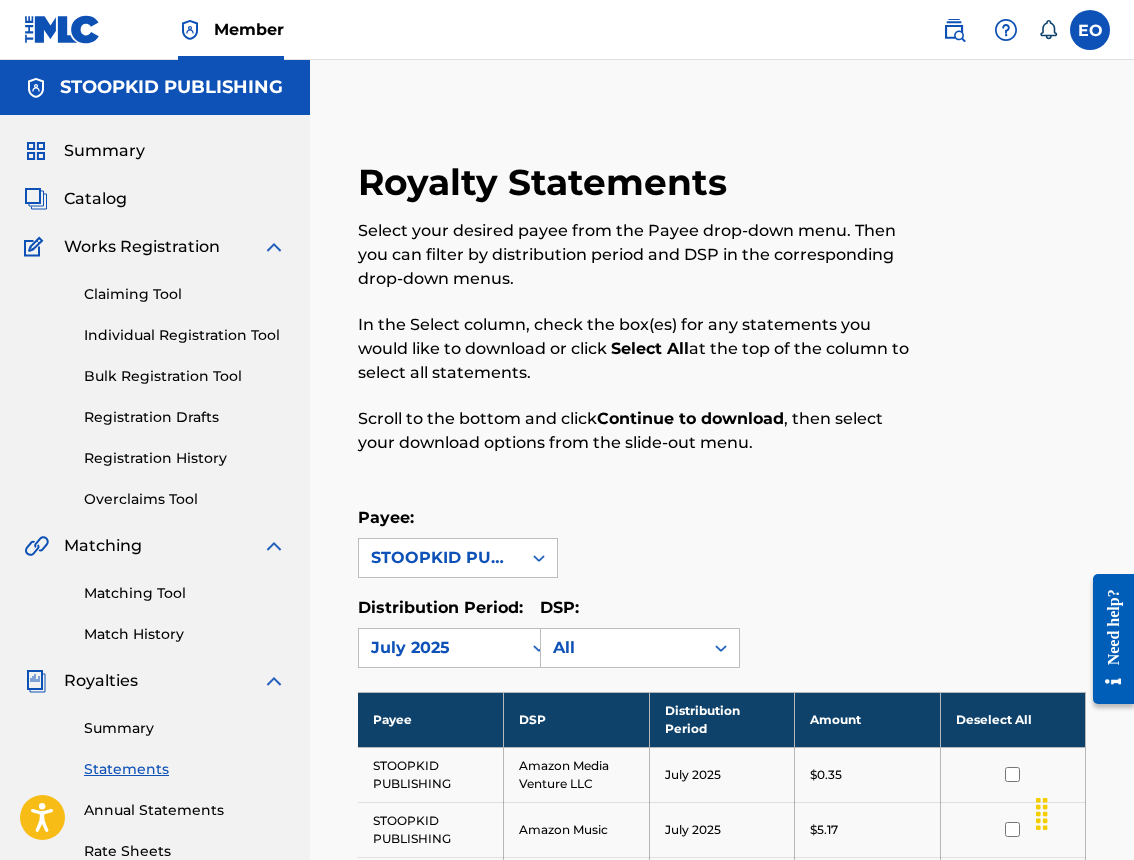 click on "Payee: STOOPKID PUBLISHING" at bounding box center (458, 542) 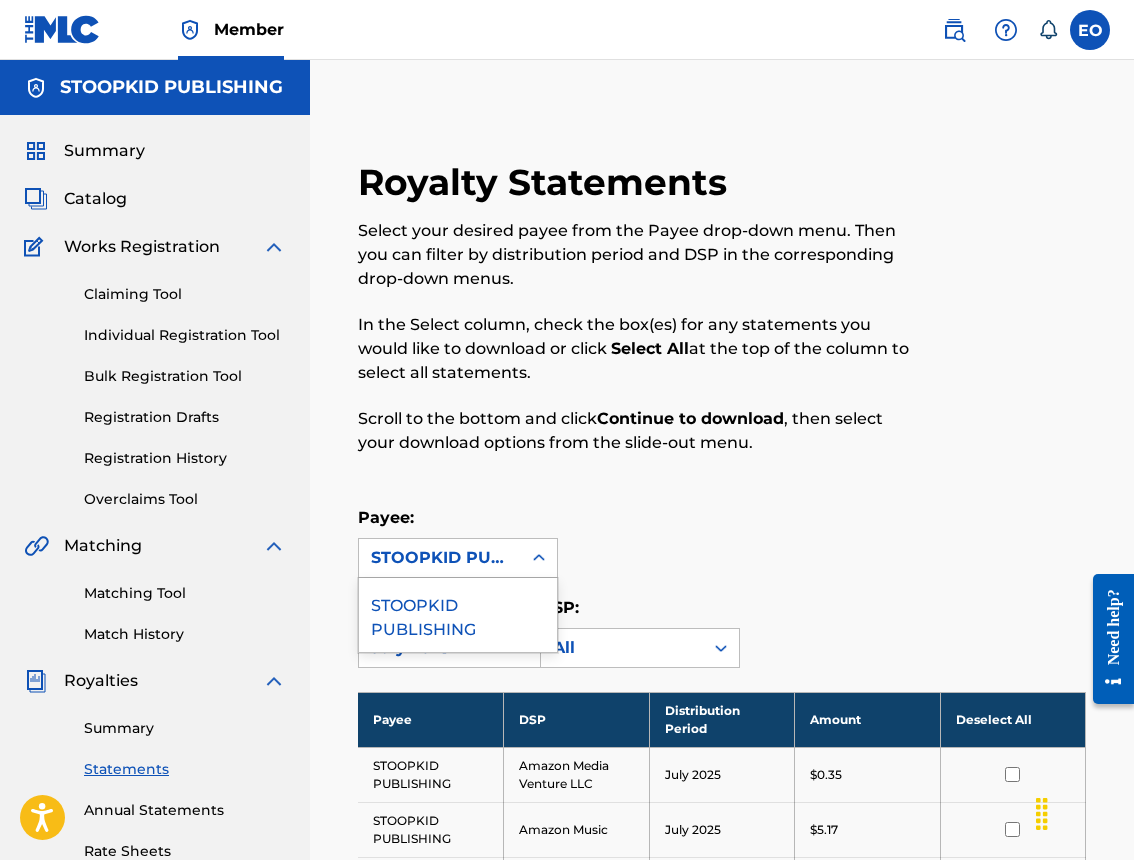 click at bounding box center [539, 558] 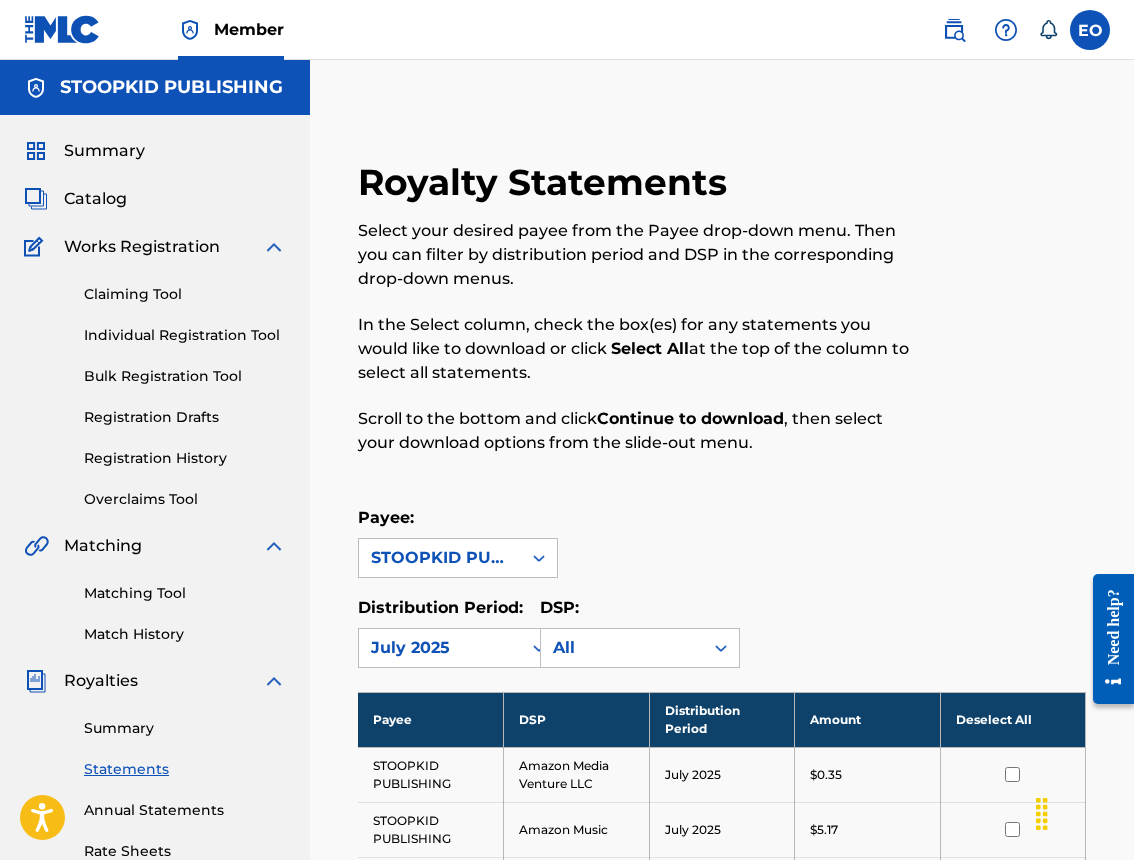 click on "Catalog" at bounding box center [155, 199] 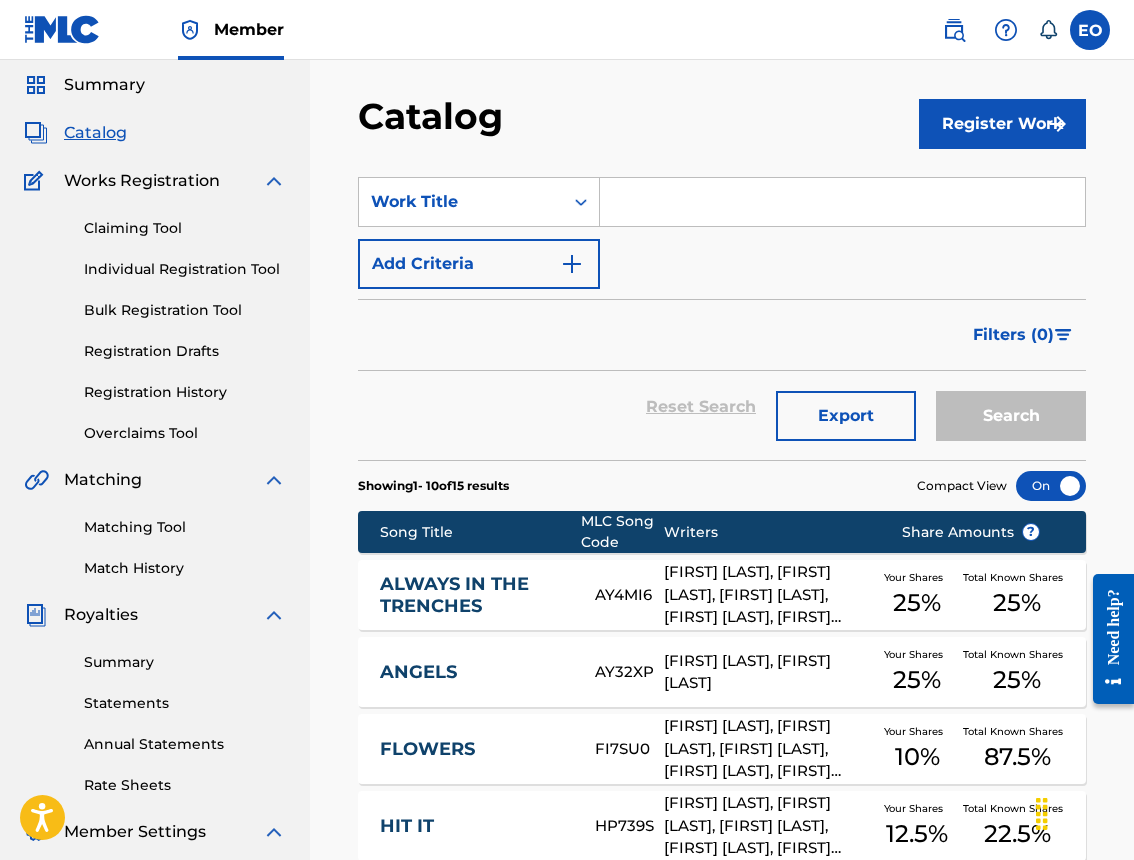 scroll, scrollTop: 70, scrollLeft: 0, axis: vertical 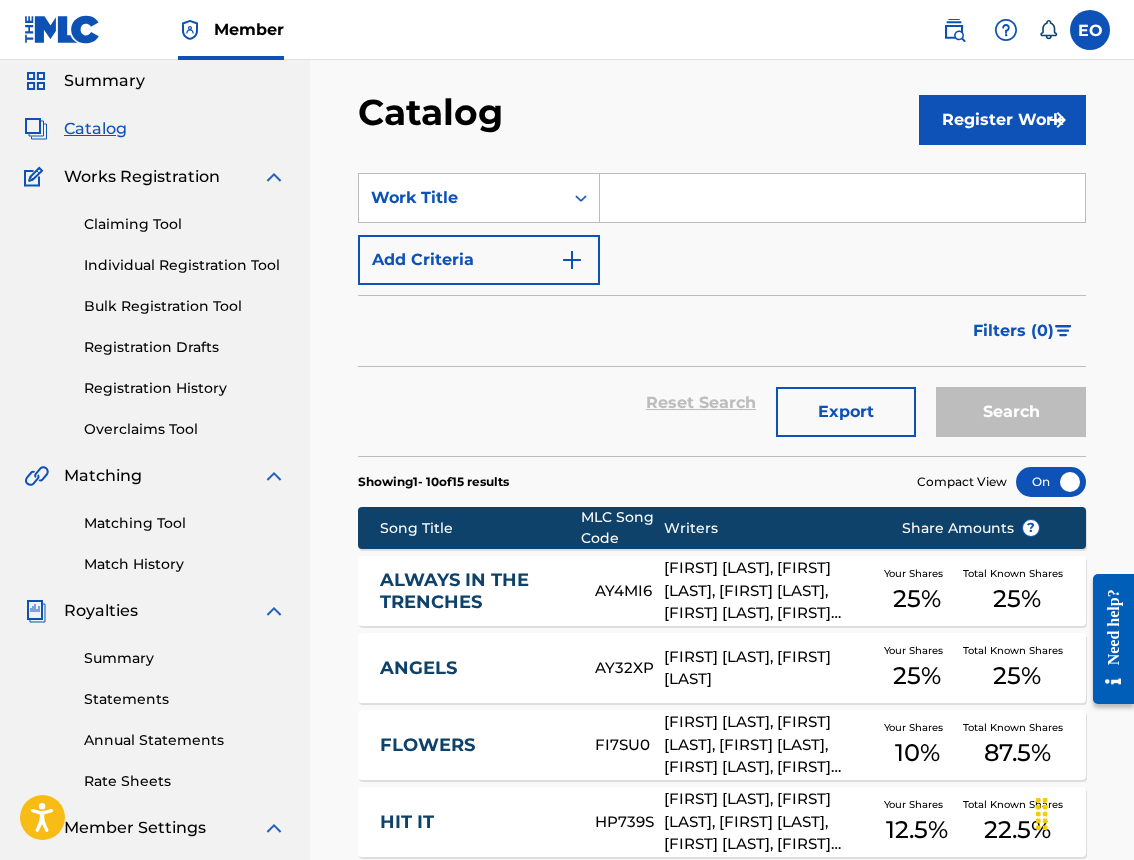 click on "Match History" at bounding box center [185, 564] 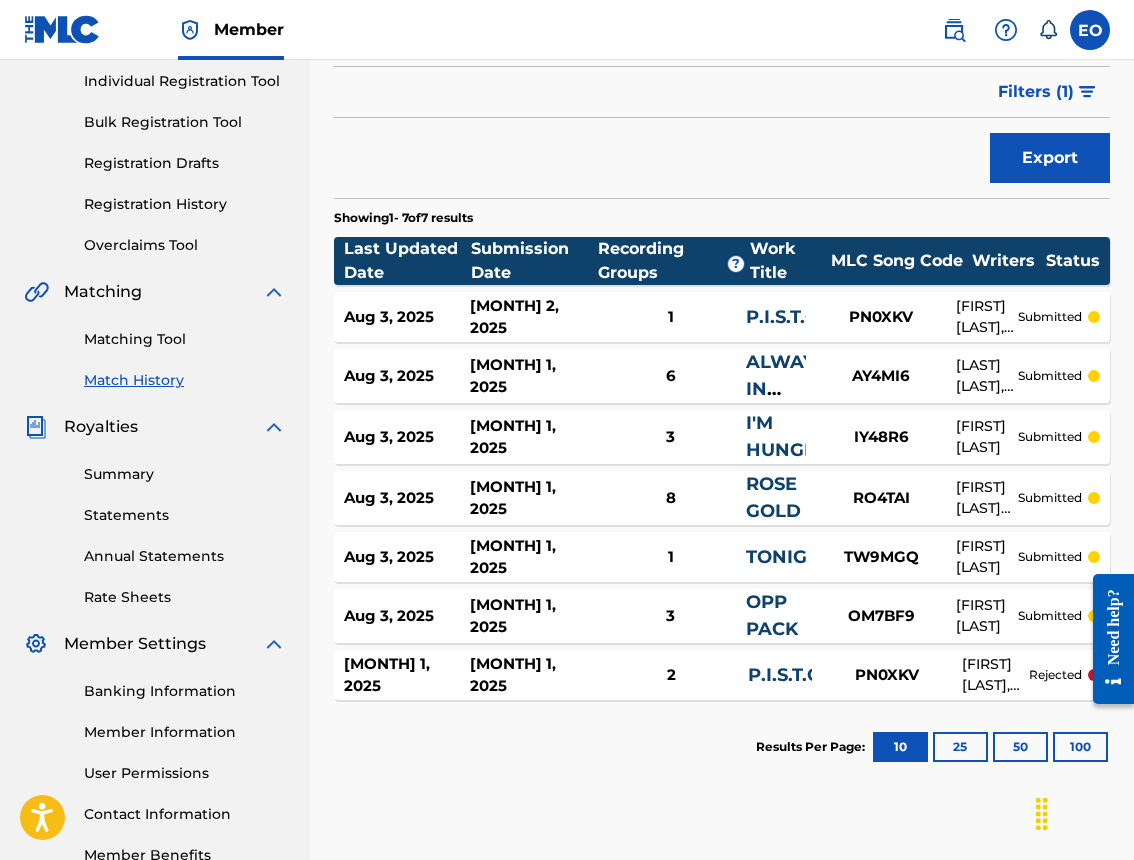 scroll, scrollTop: 289, scrollLeft: 0, axis: vertical 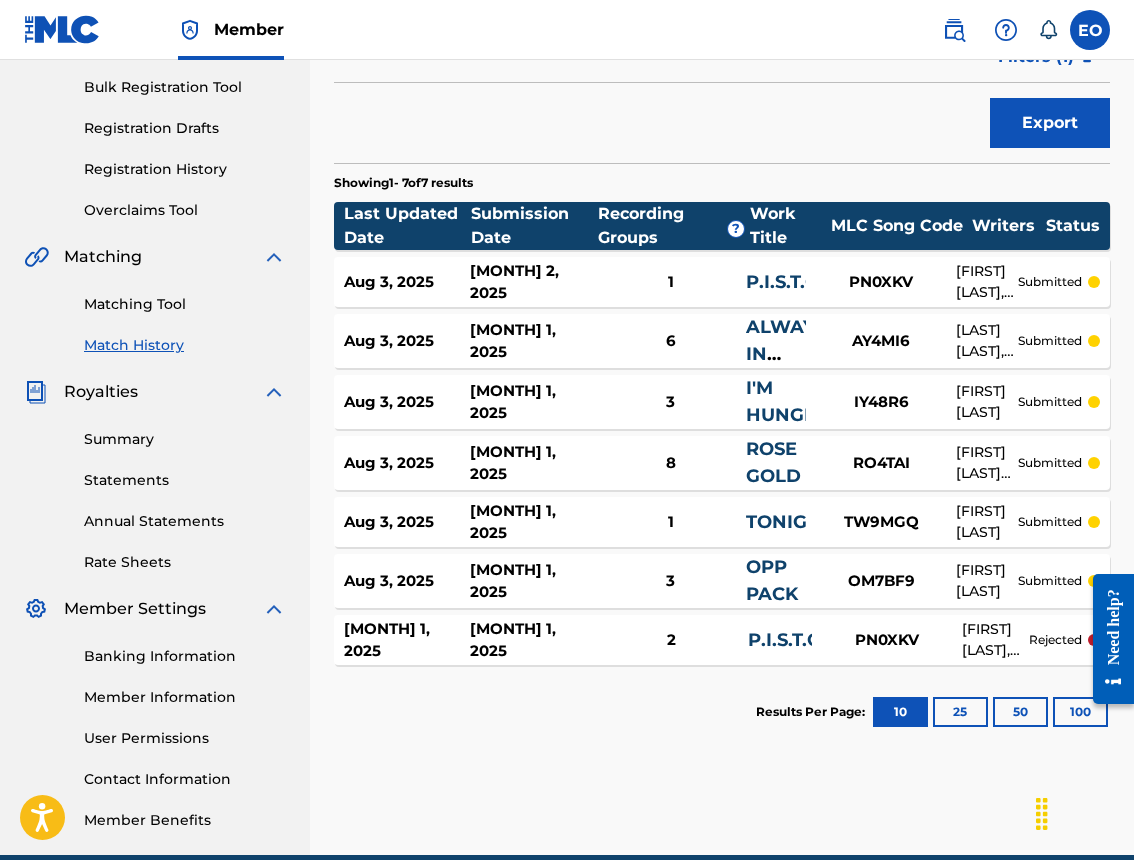 click on "Jun 2, 2025" at bounding box center [533, 282] 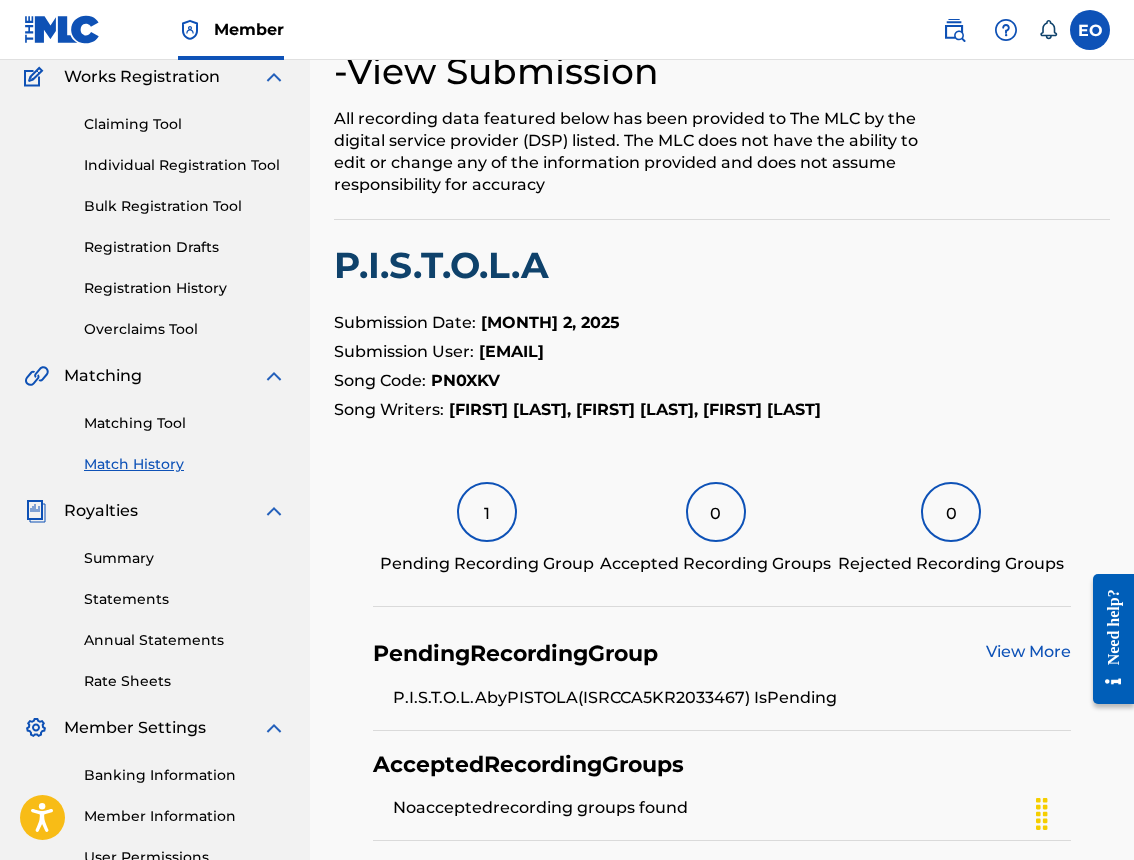 scroll, scrollTop: 304, scrollLeft: 0, axis: vertical 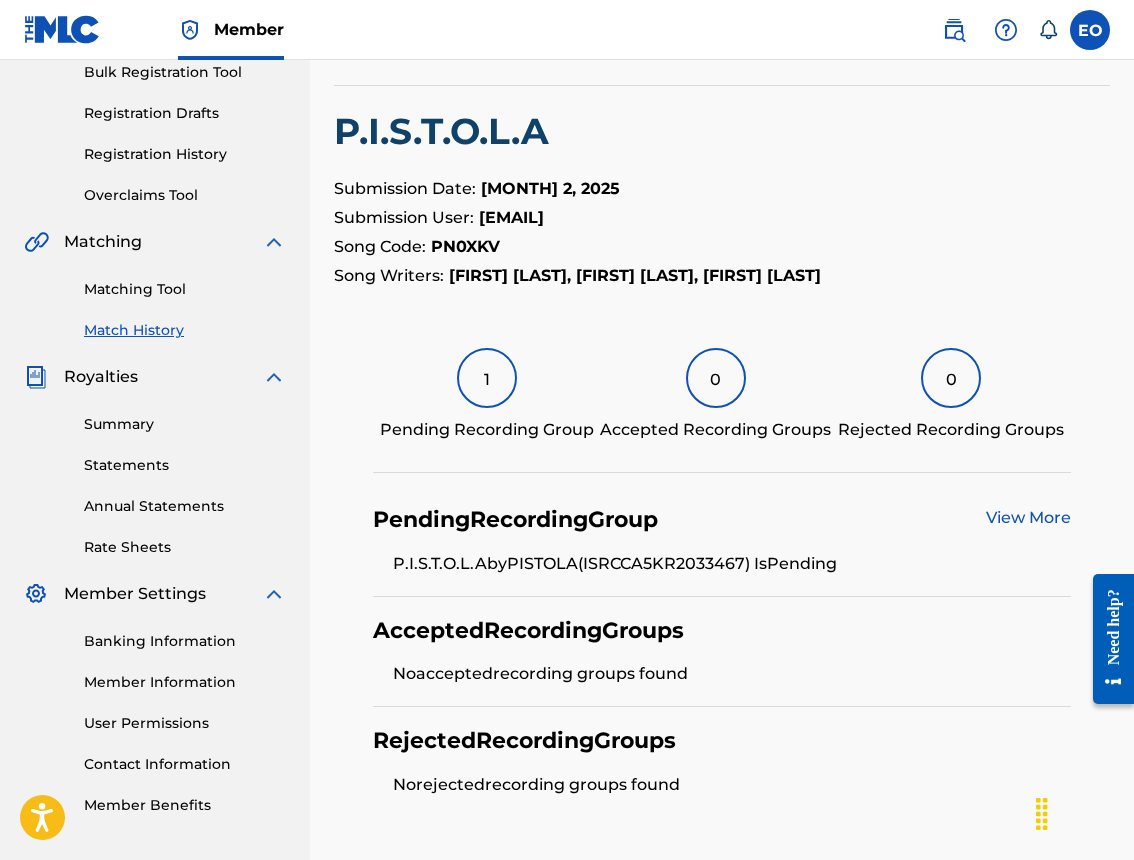 click on "Match History" at bounding box center (185, 330) 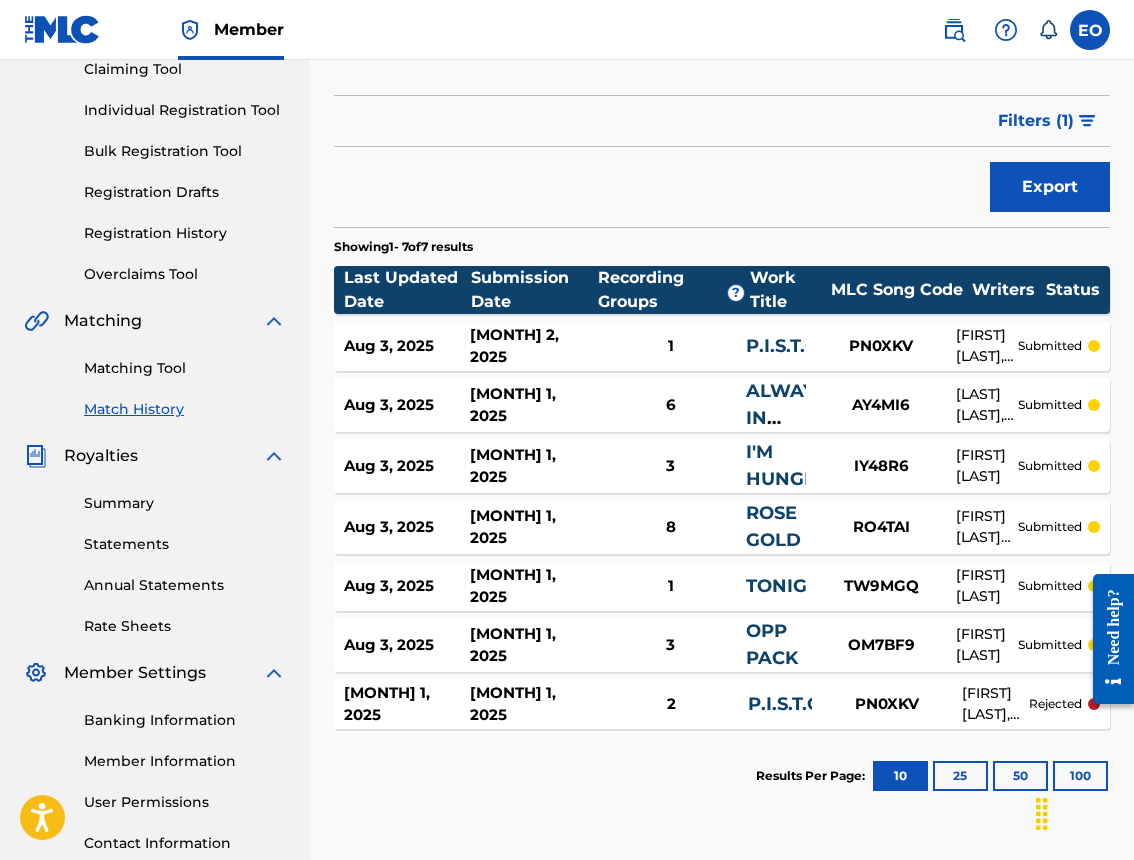 scroll, scrollTop: 261, scrollLeft: 0, axis: vertical 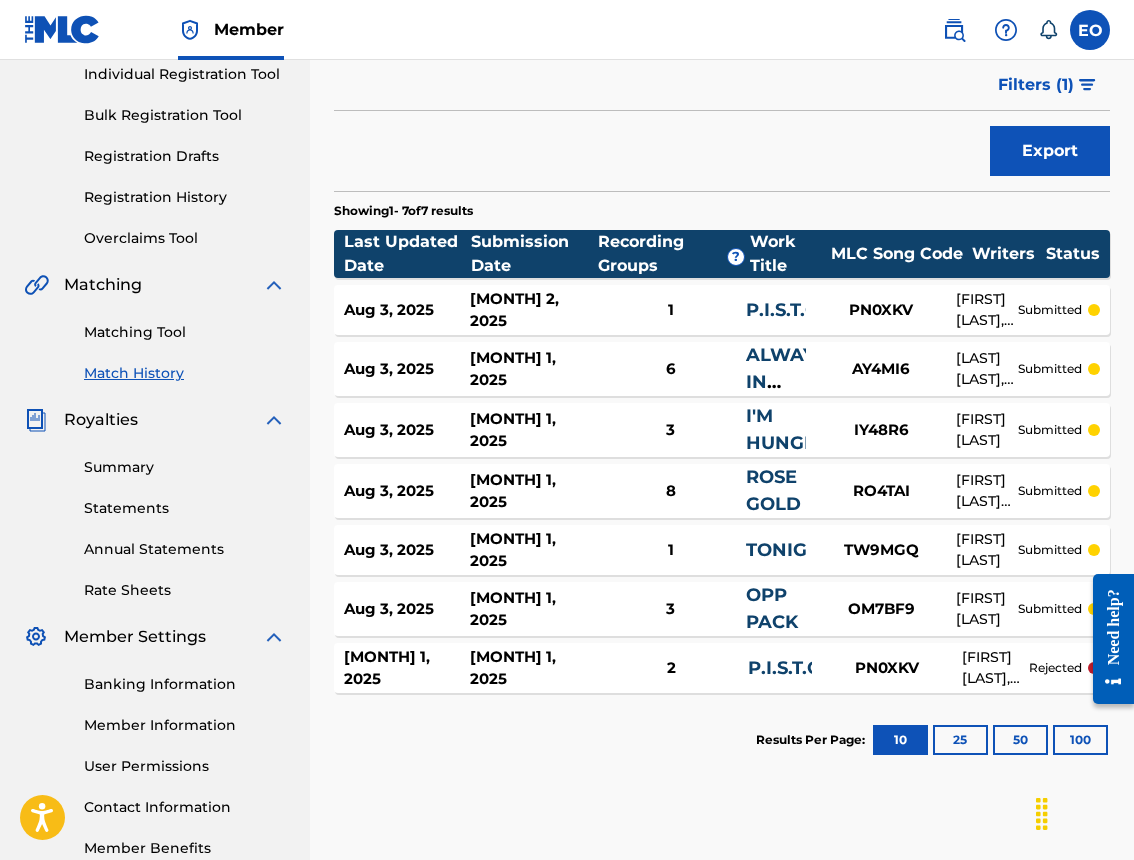 click on "6" at bounding box center (670, 369) 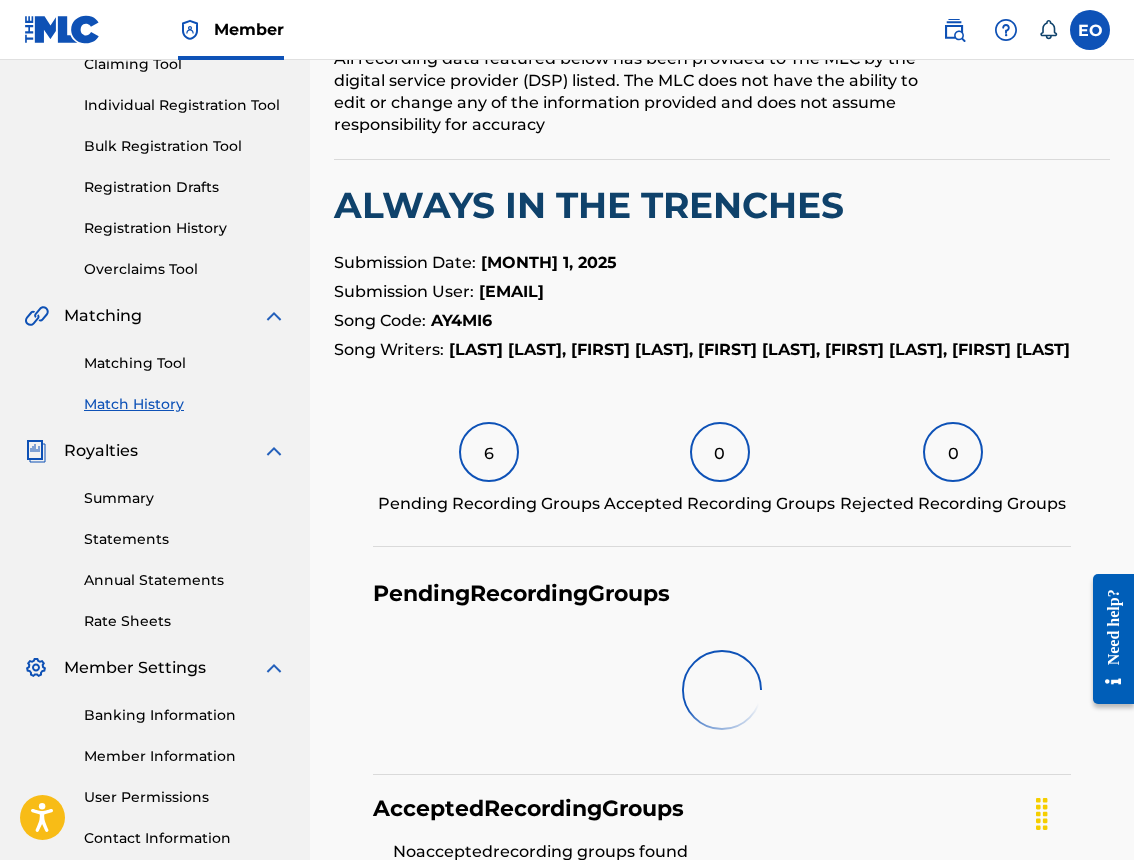 scroll, scrollTop: 290, scrollLeft: 0, axis: vertical 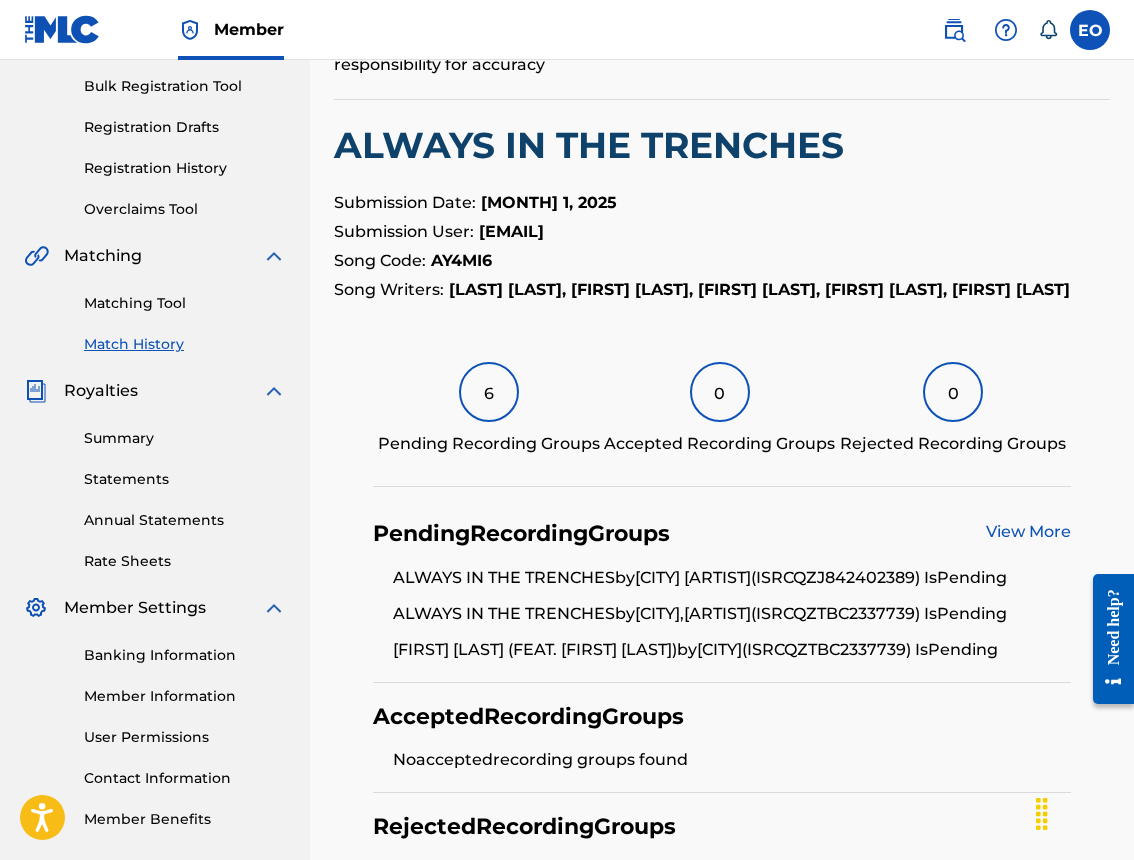 click on "View More" at bounding box center (1028, 531) 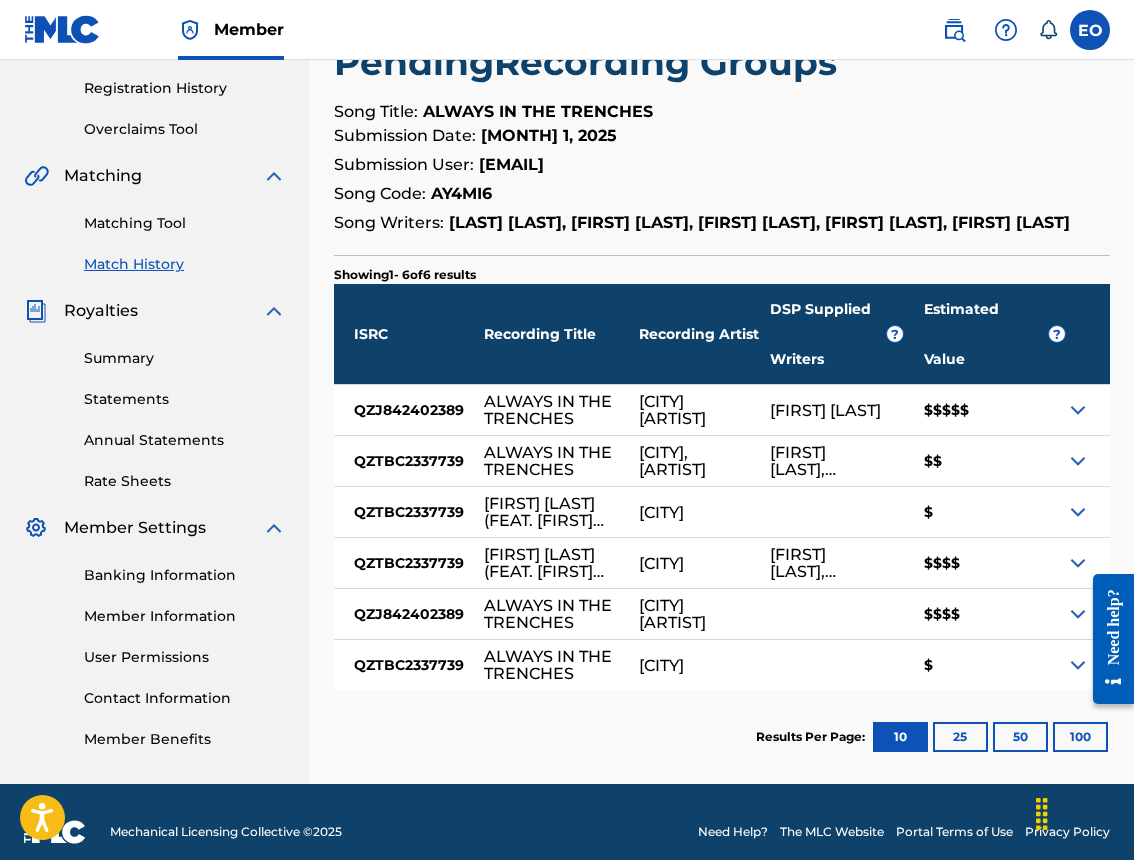 scroll, scrollTop: 414, scrollLeft: 0, axis: vertical 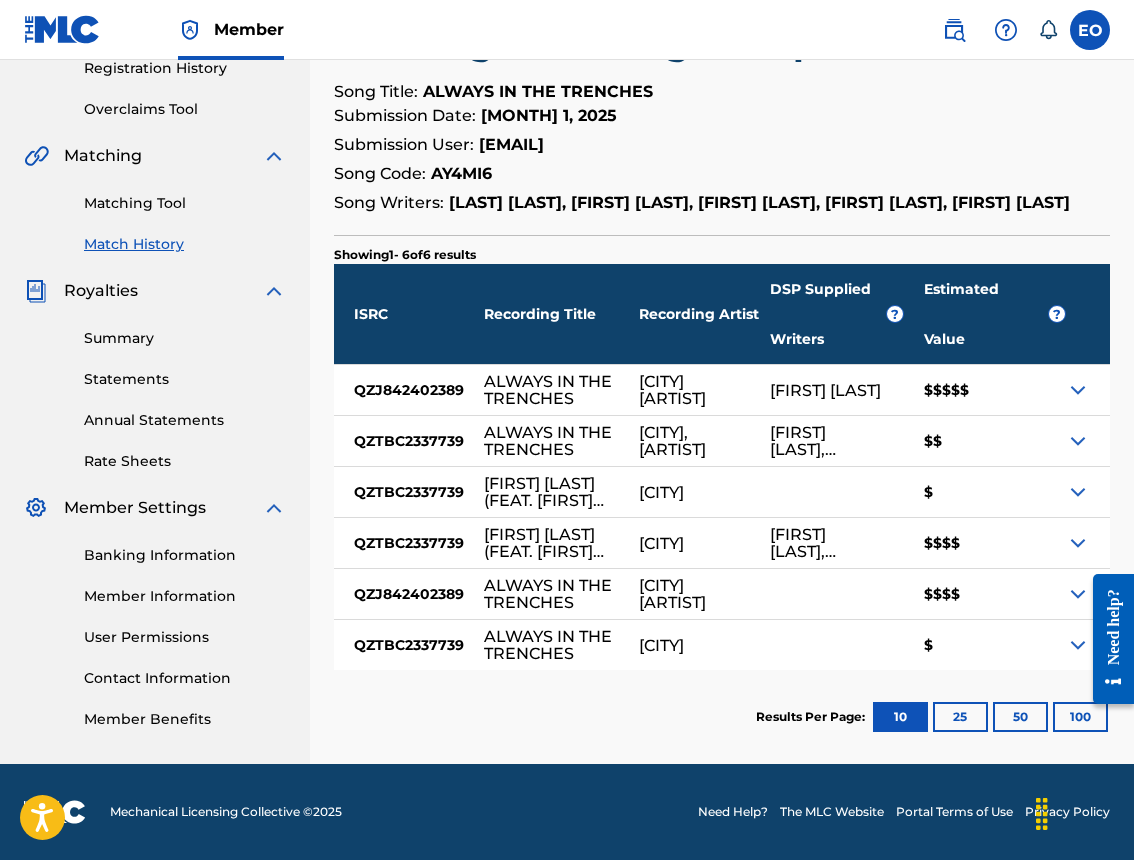 click on "$$$$$" at bounding box center [985, 390] 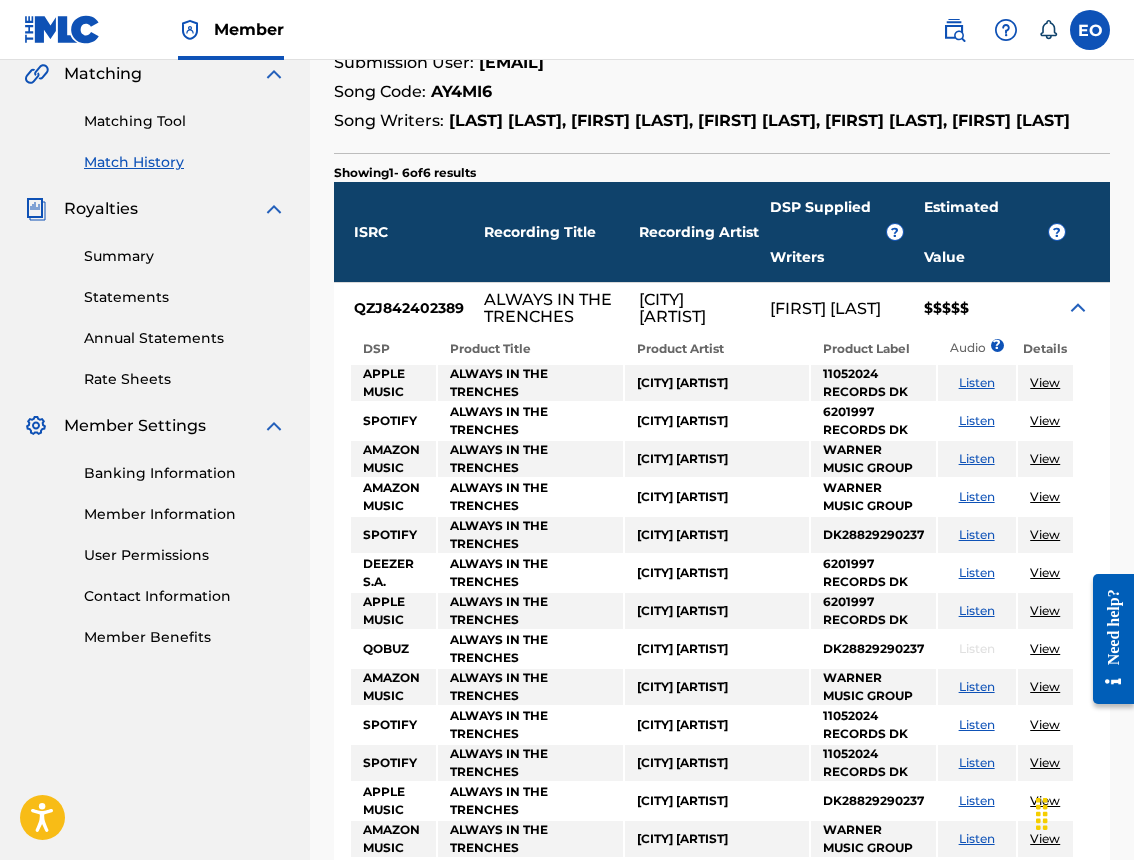 scroll, scrollTop: 484, scrollLeft: 0, axis: vertical 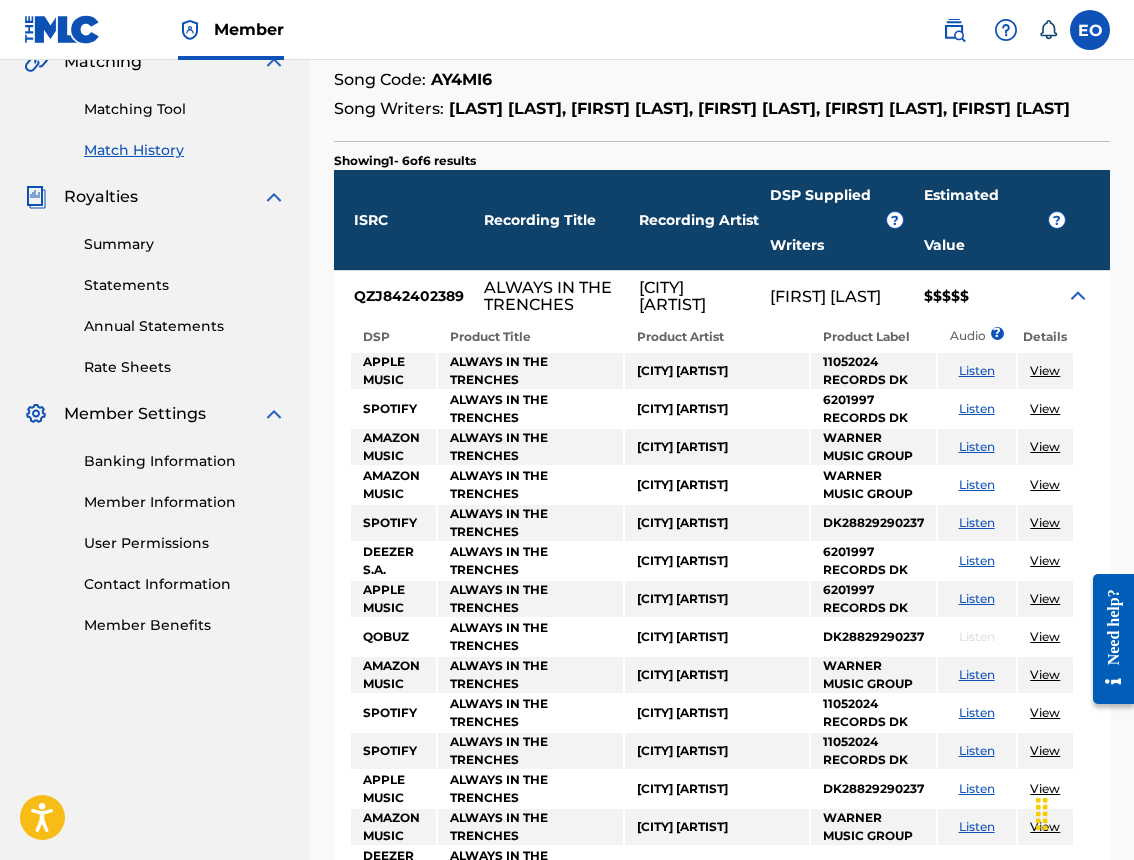 click on "Listen" at bounding box center [977, 409] 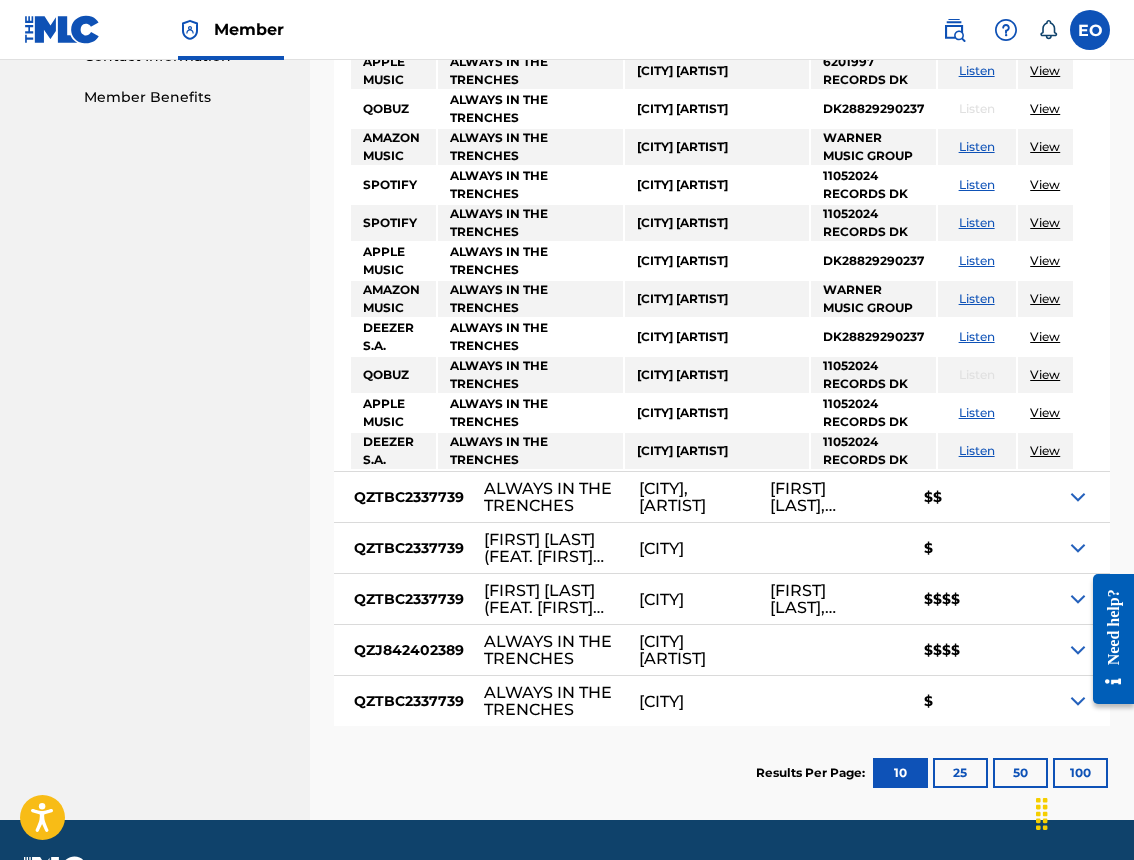 scroll, scrollTop: 1015, scrollLeft: 0, axis: vertical 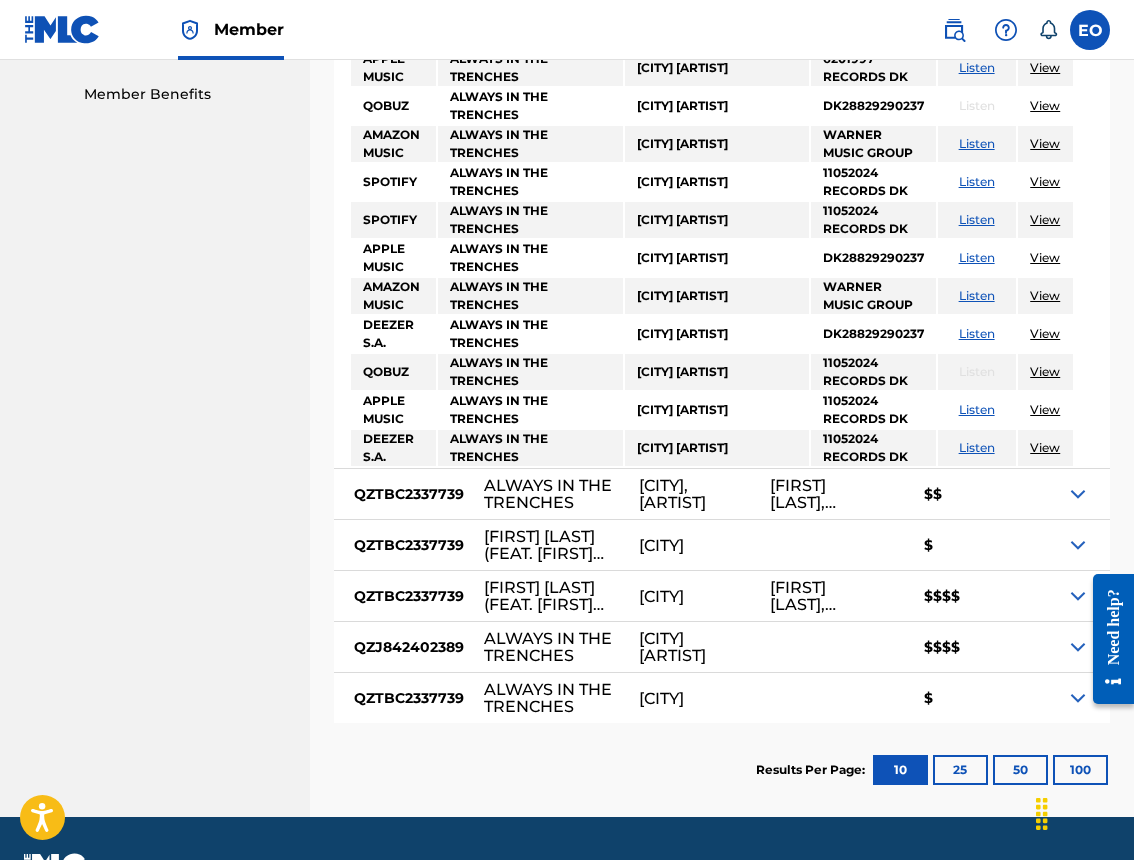 click on "MONTEGA MAC,  OT7 QUANNY" at bounding box center (827, 596) 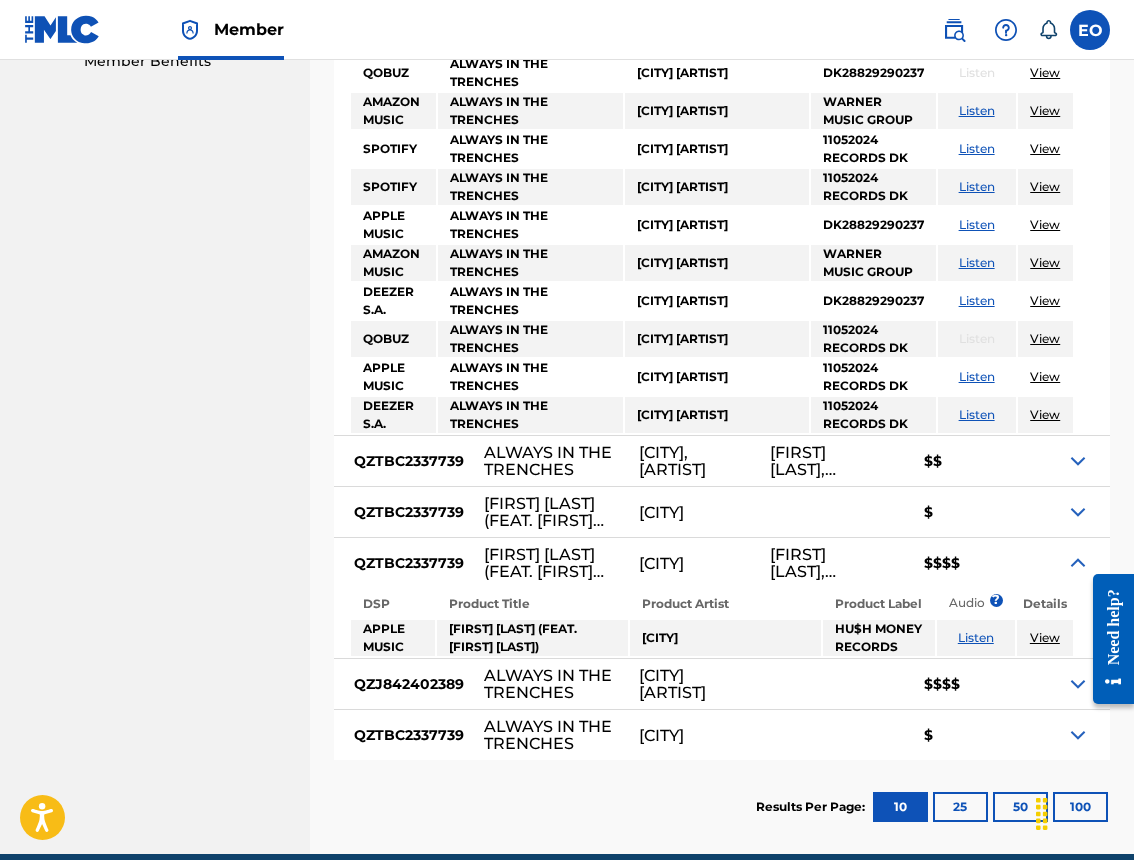 scroll, scrollTop: 1072, scrollLeft: 0, axis: vertical 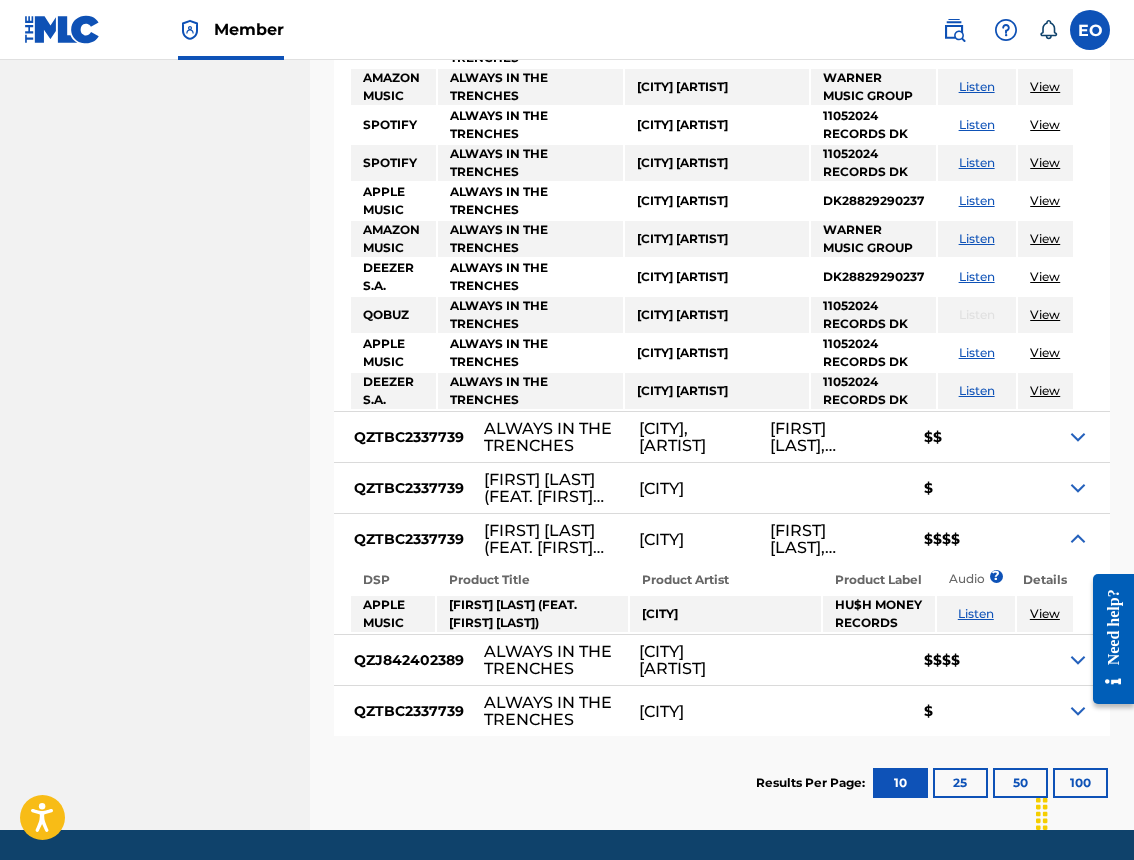 click at bounding box center [1106, 638] 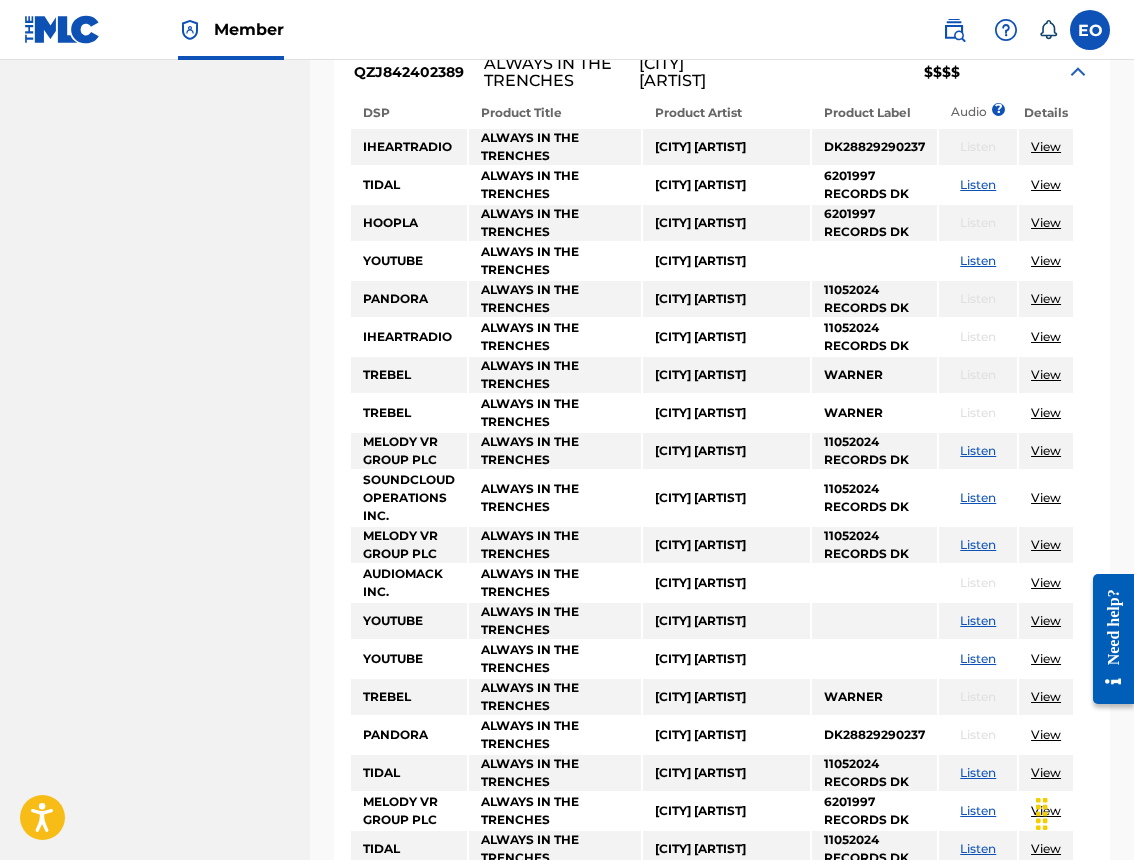 scroll, scrollTop: 1663, scrollLeft: 0, axis: vertical 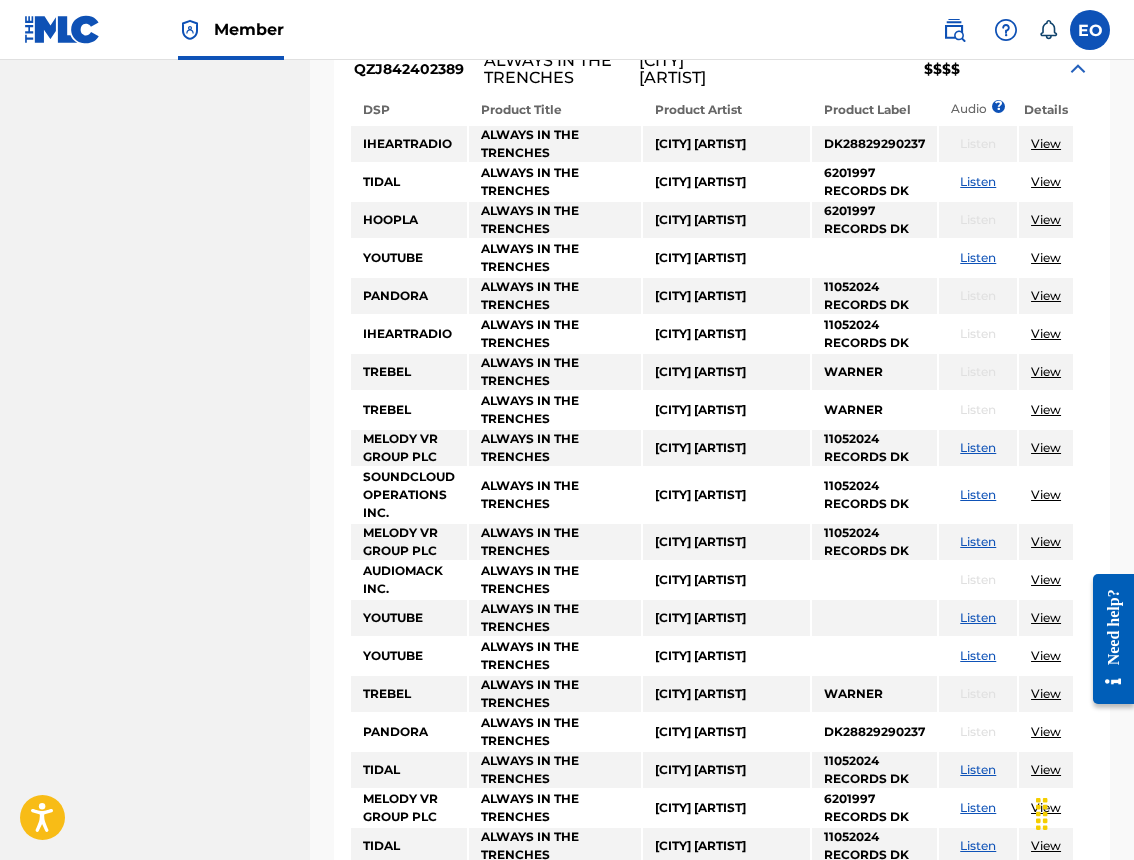click on "Listen" at bounding box center [978, 618] 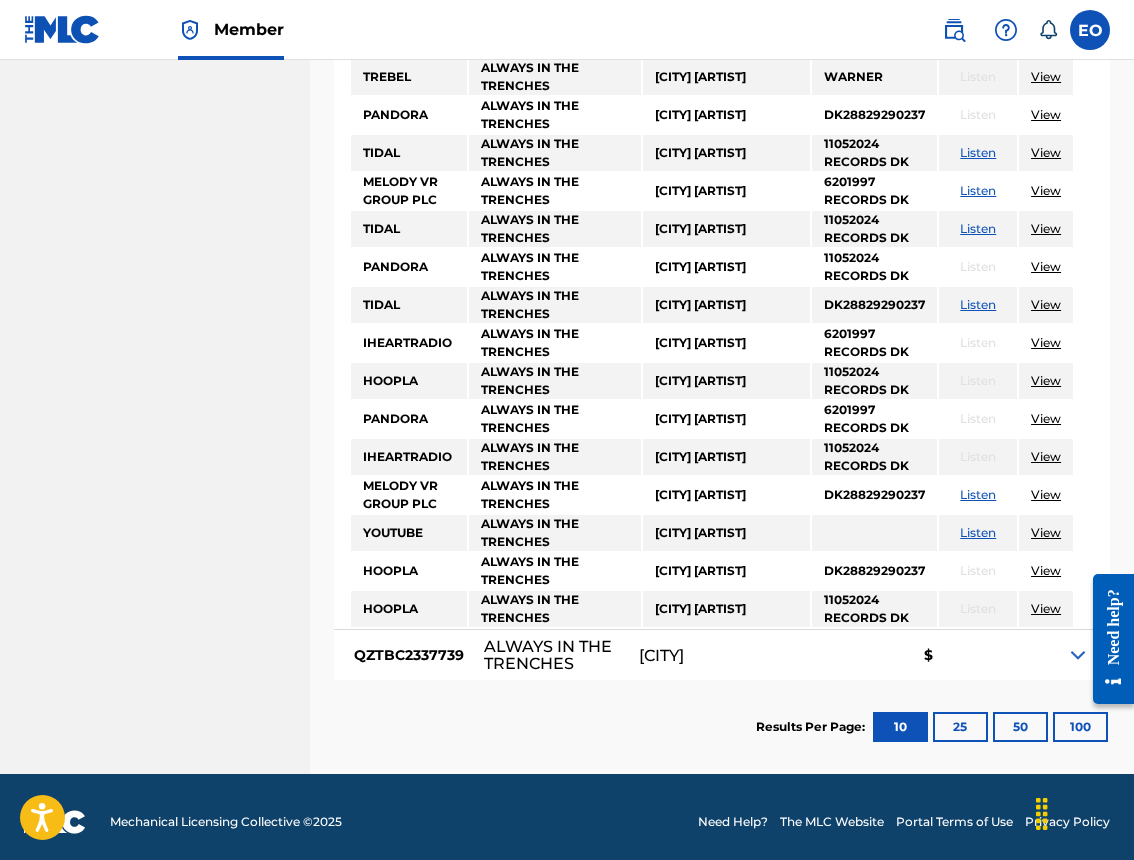 scroll, scrollTop: 2335, scrollLeft: 0, axis: vertical 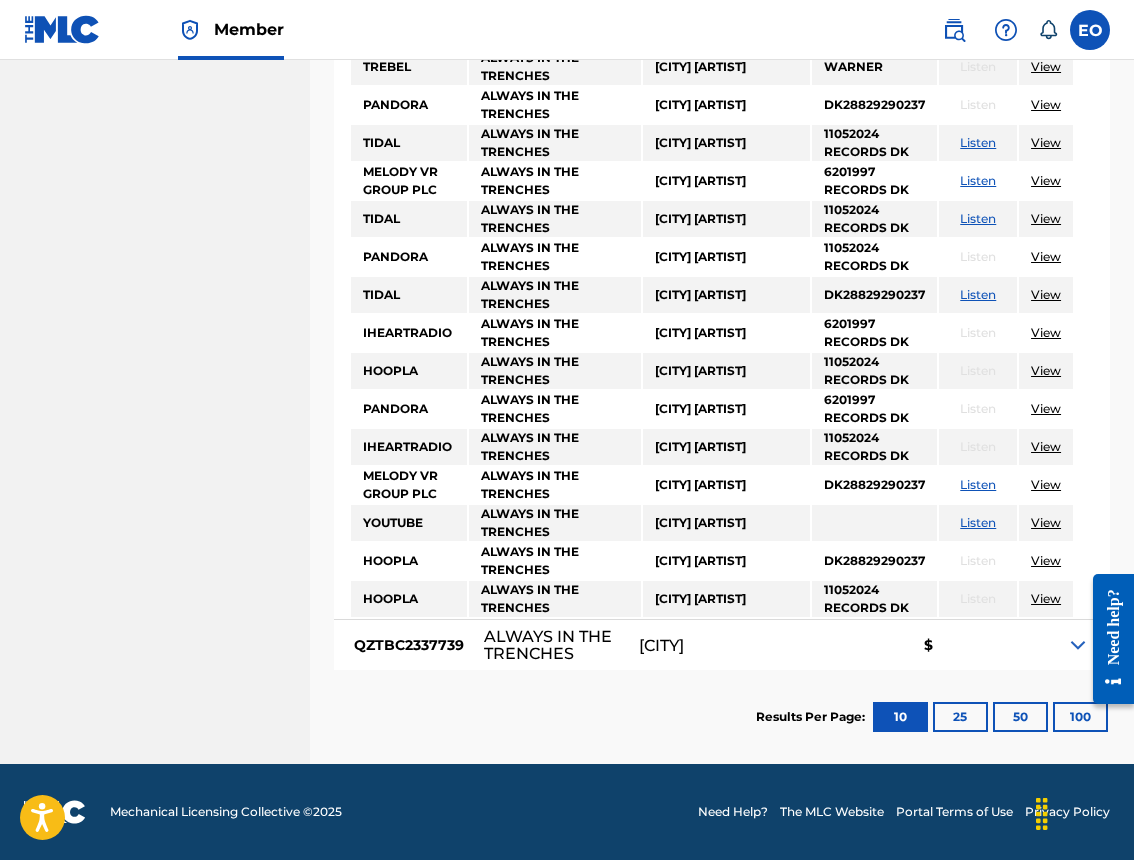 click on "Listen" at bounding box center [978, 484] 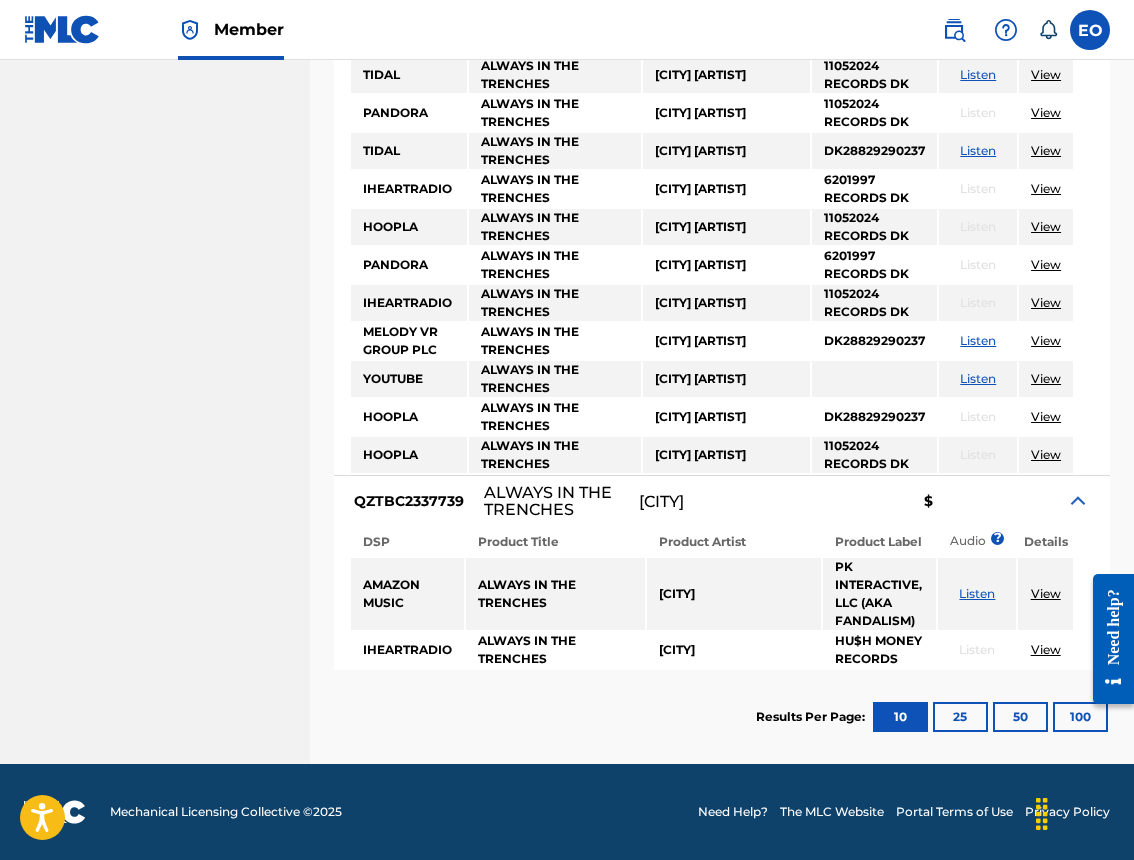 scroll, scrollTop: 2484, scrollLeft: 0, axis: vertical 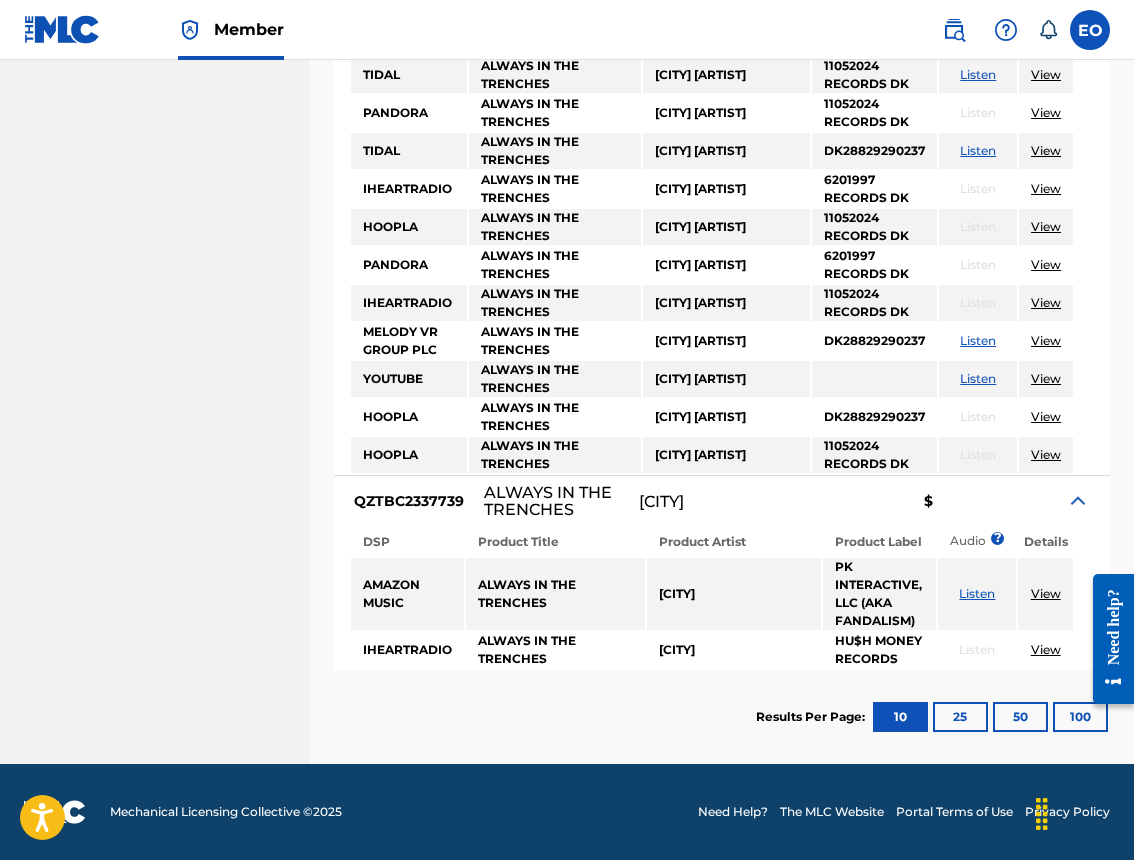 click on "Listen" at bounding box center (977, 593) 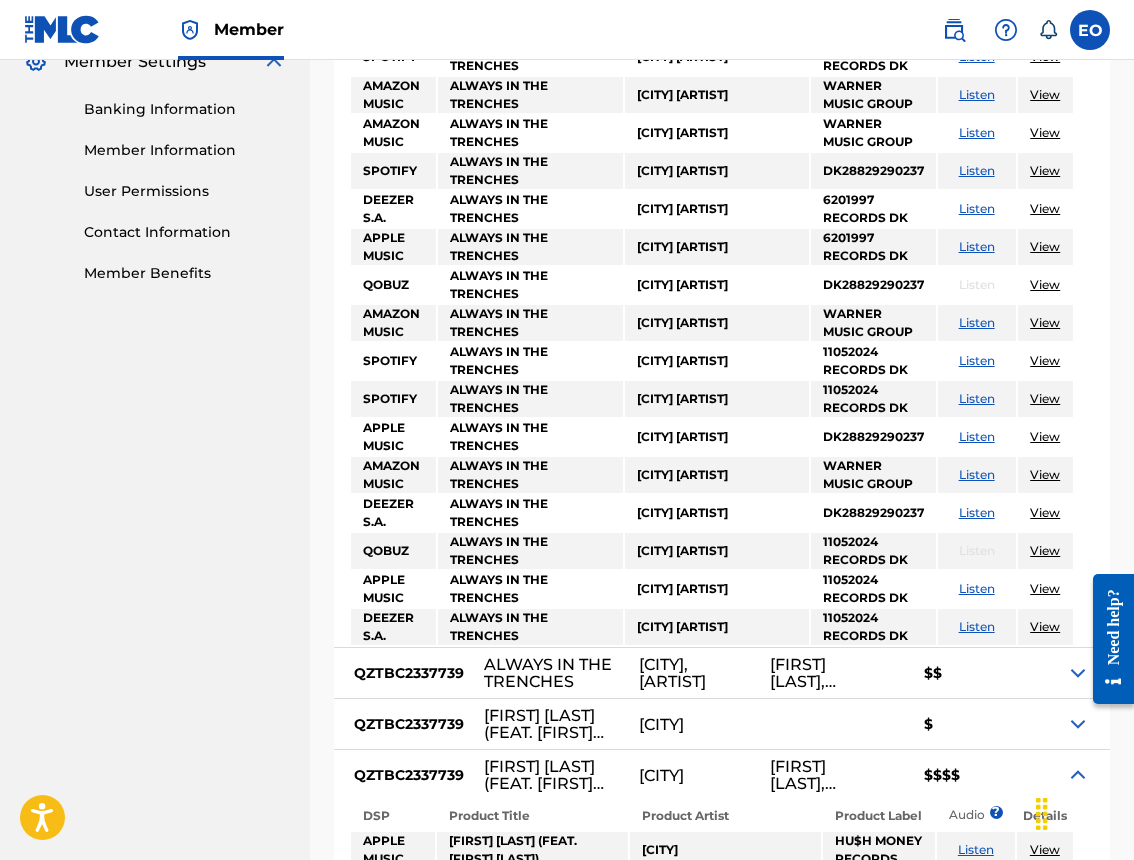 scroll, scrollTop: 825, scrollLeft: 0, axis: vertical 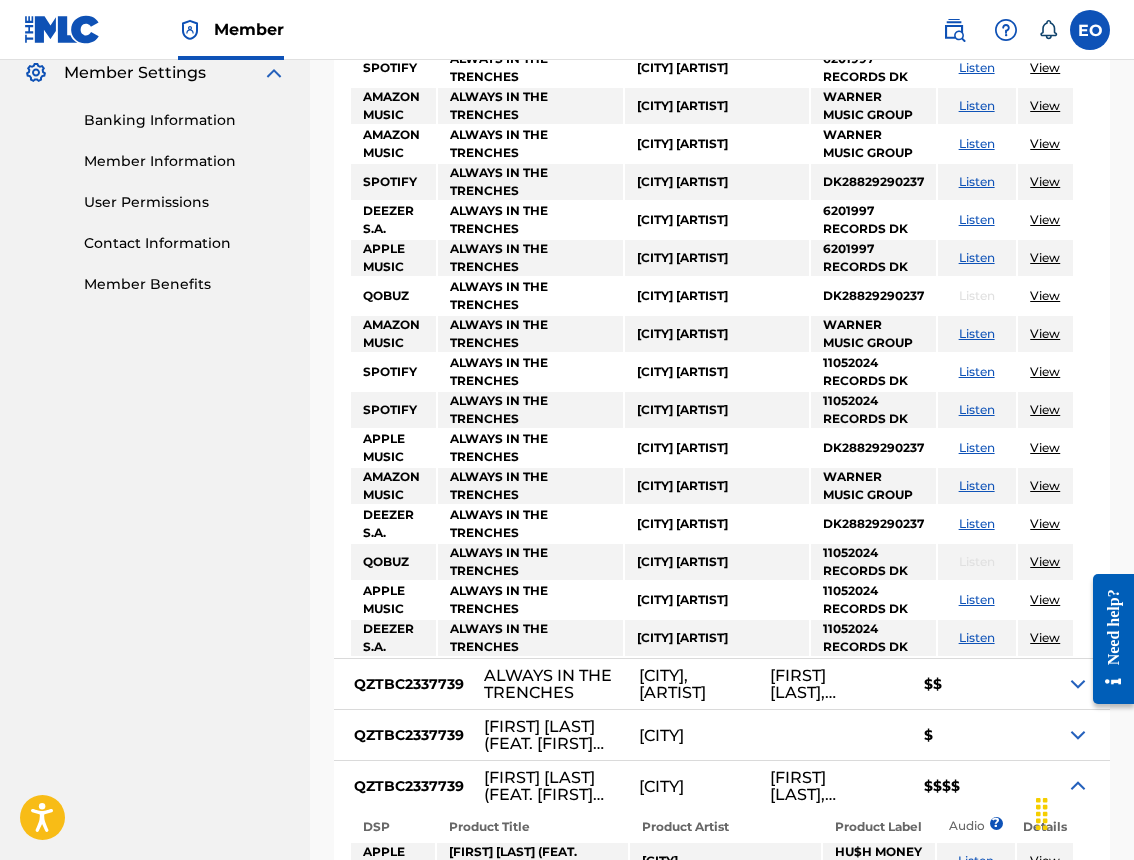 click on "Listen" at bounding box center [977, 637] 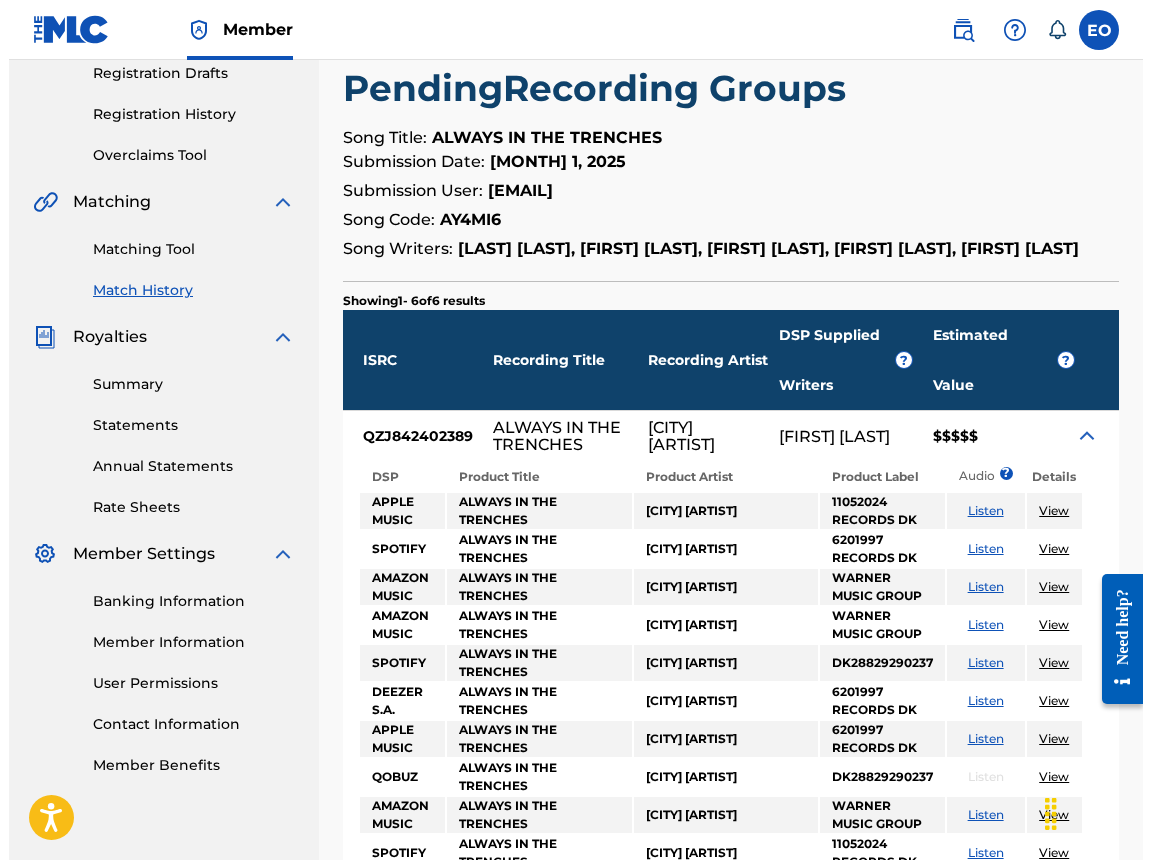 scroll, scrollTop: 197, scrollLeft: 0, axis: vertical 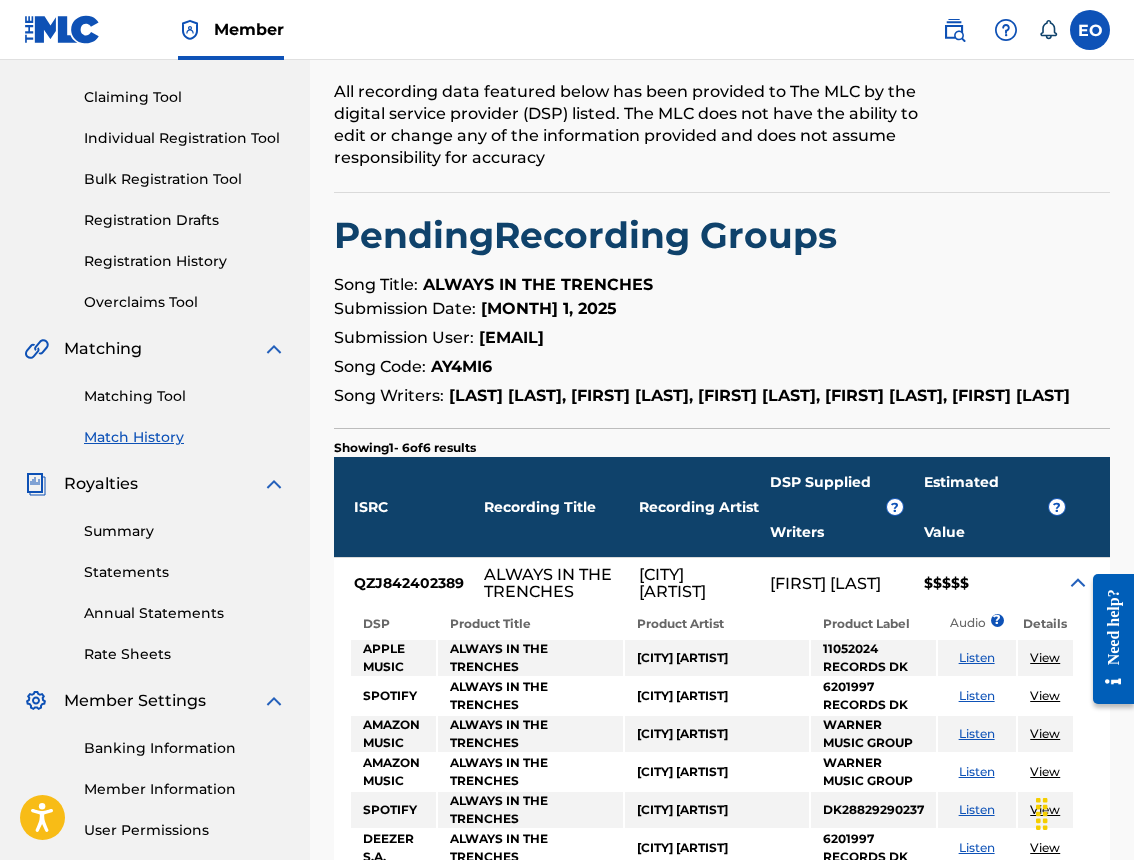 click on "View" at bounding box center (1045, 657) 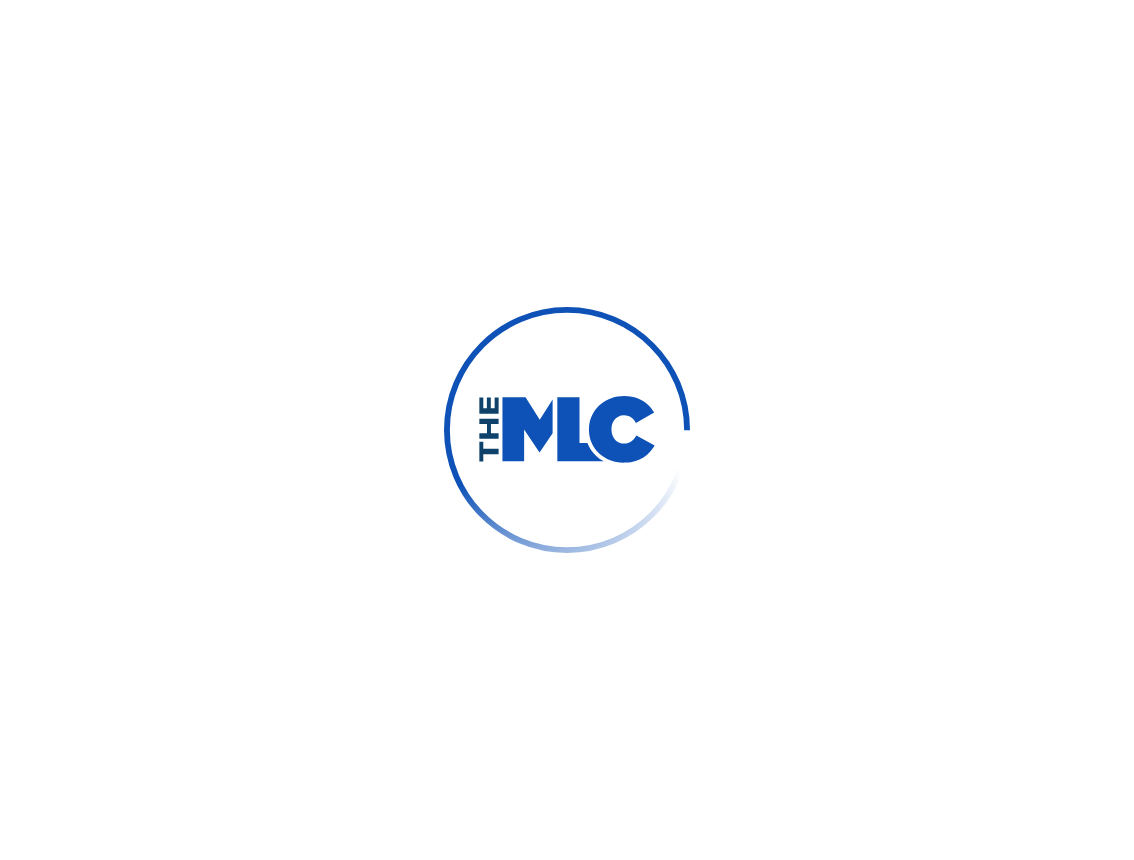 scroll, scrollTop: 0, scrollLeft: 0, axis: both 